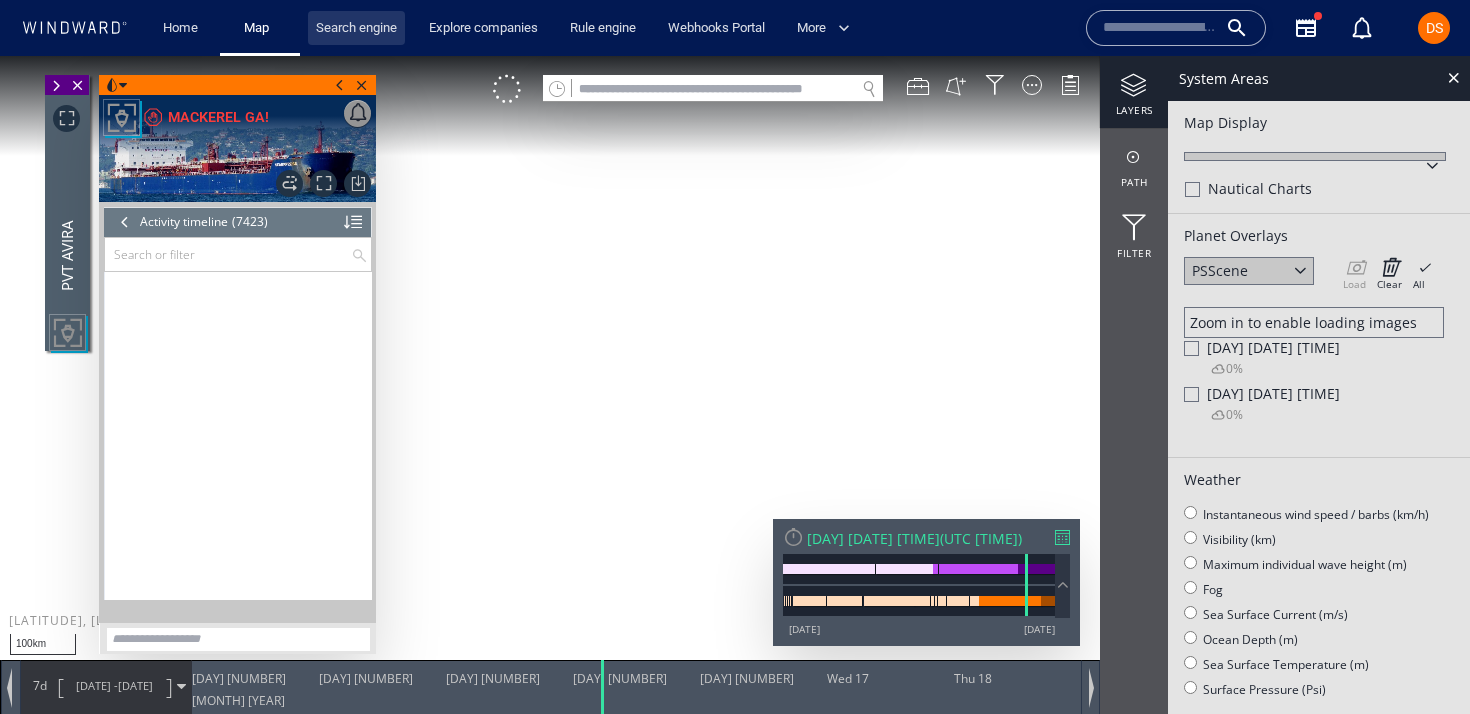 scroll, scrollTop: 0, scrollLeft: 0, axis: both 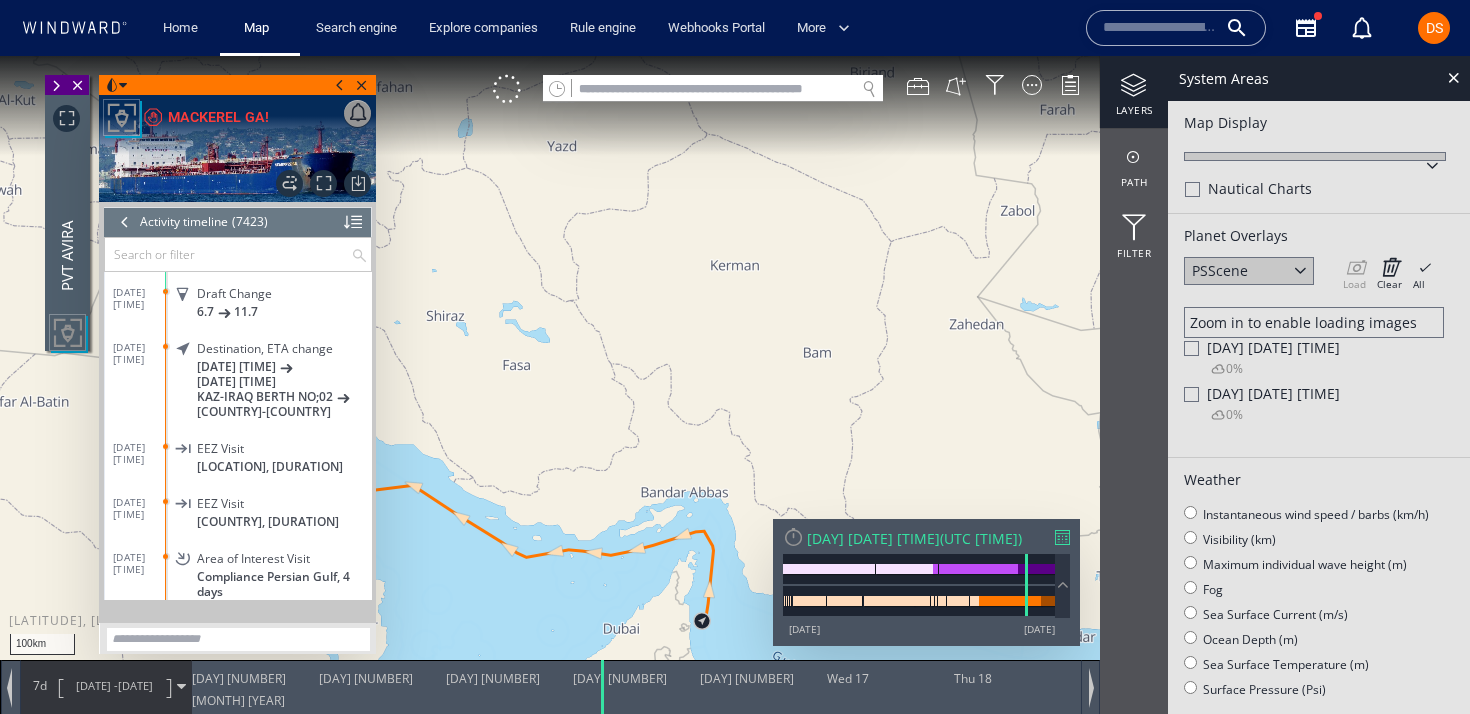 drag, startPoint x: 492, startPoint y: 409, endPoint x: 776, endPoint y: 381, distance: 285.37695 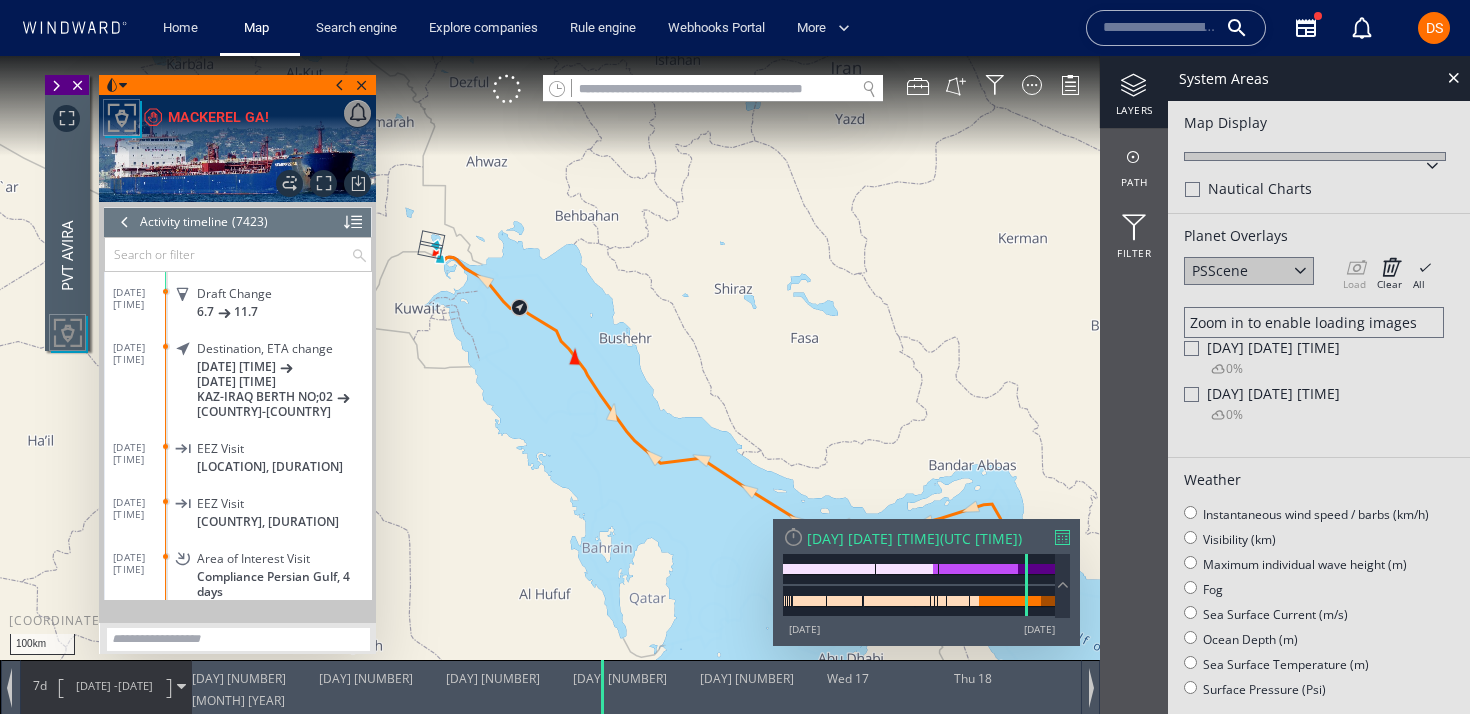 click at bounding box center [340, 85] 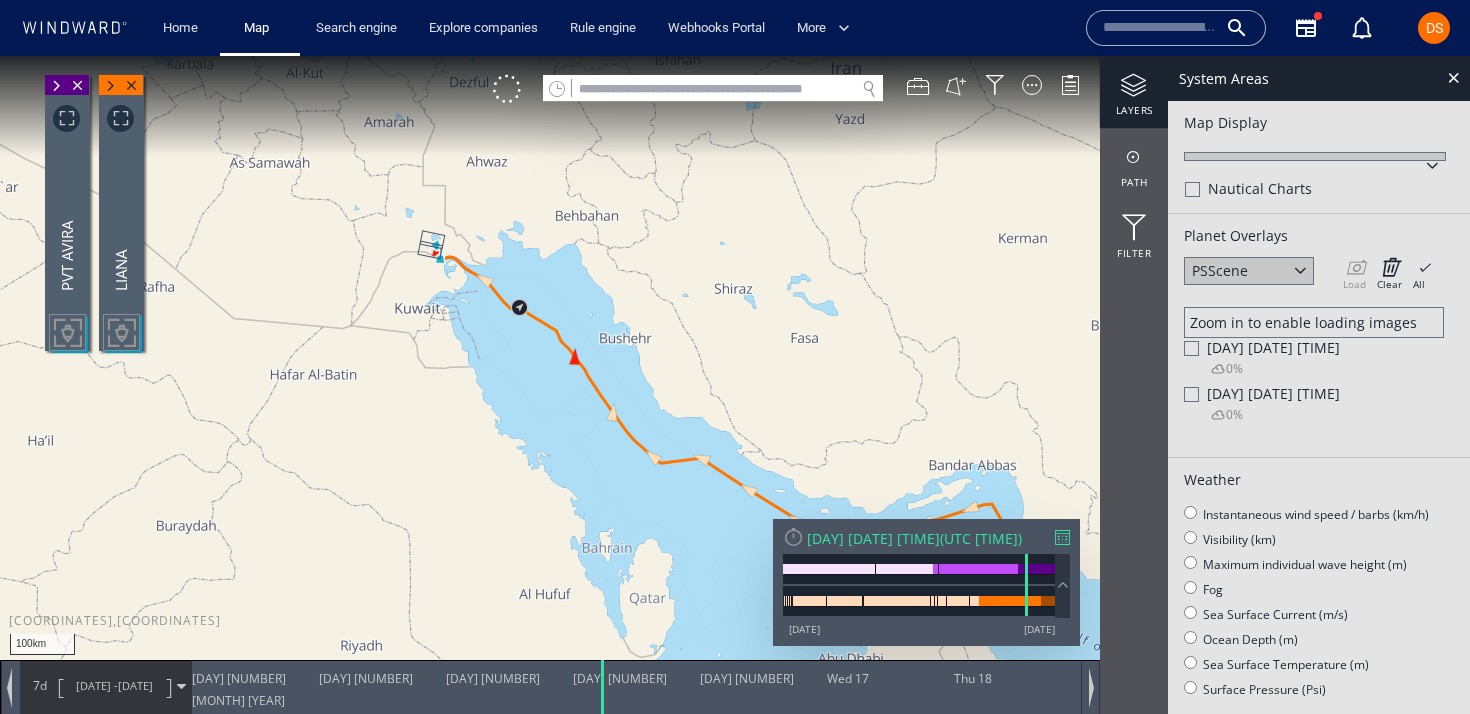 click 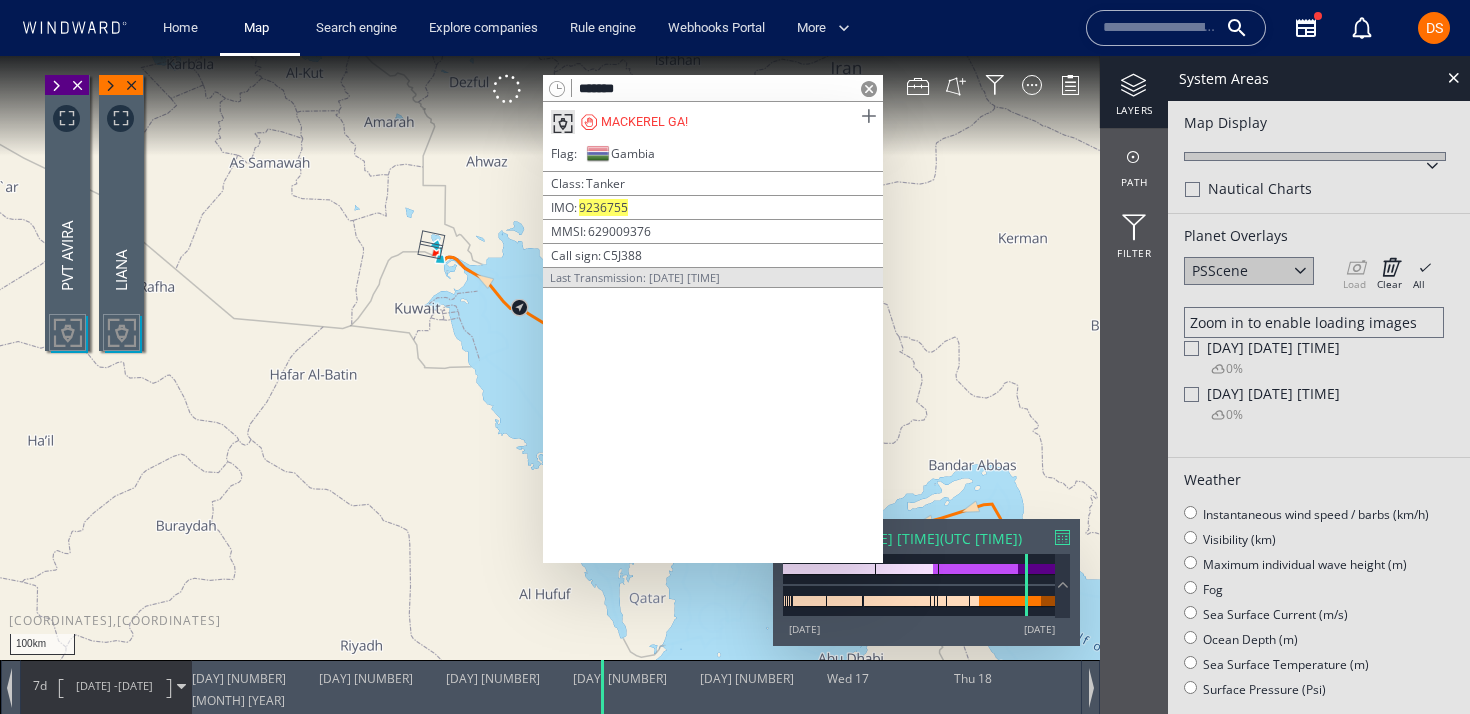 click at bounding box center (868, 116) 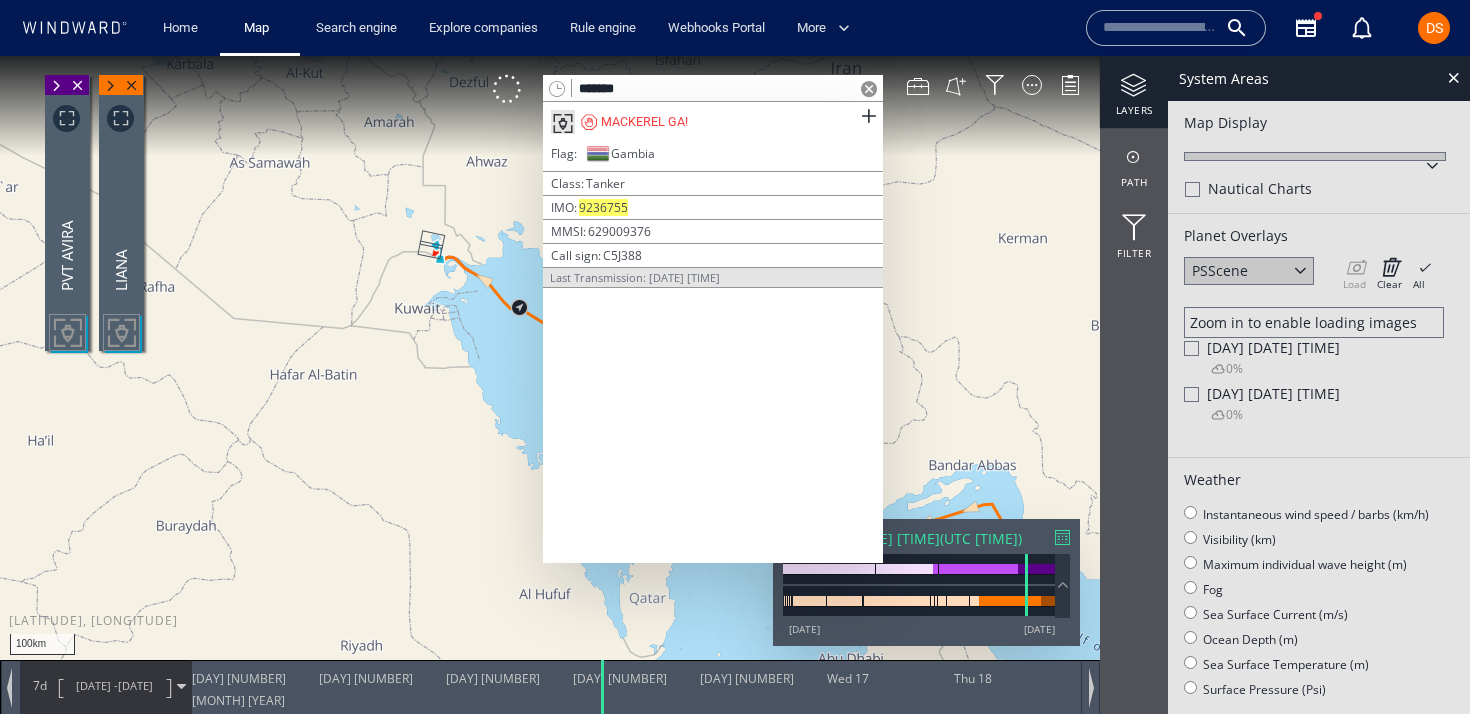 click on "*******" 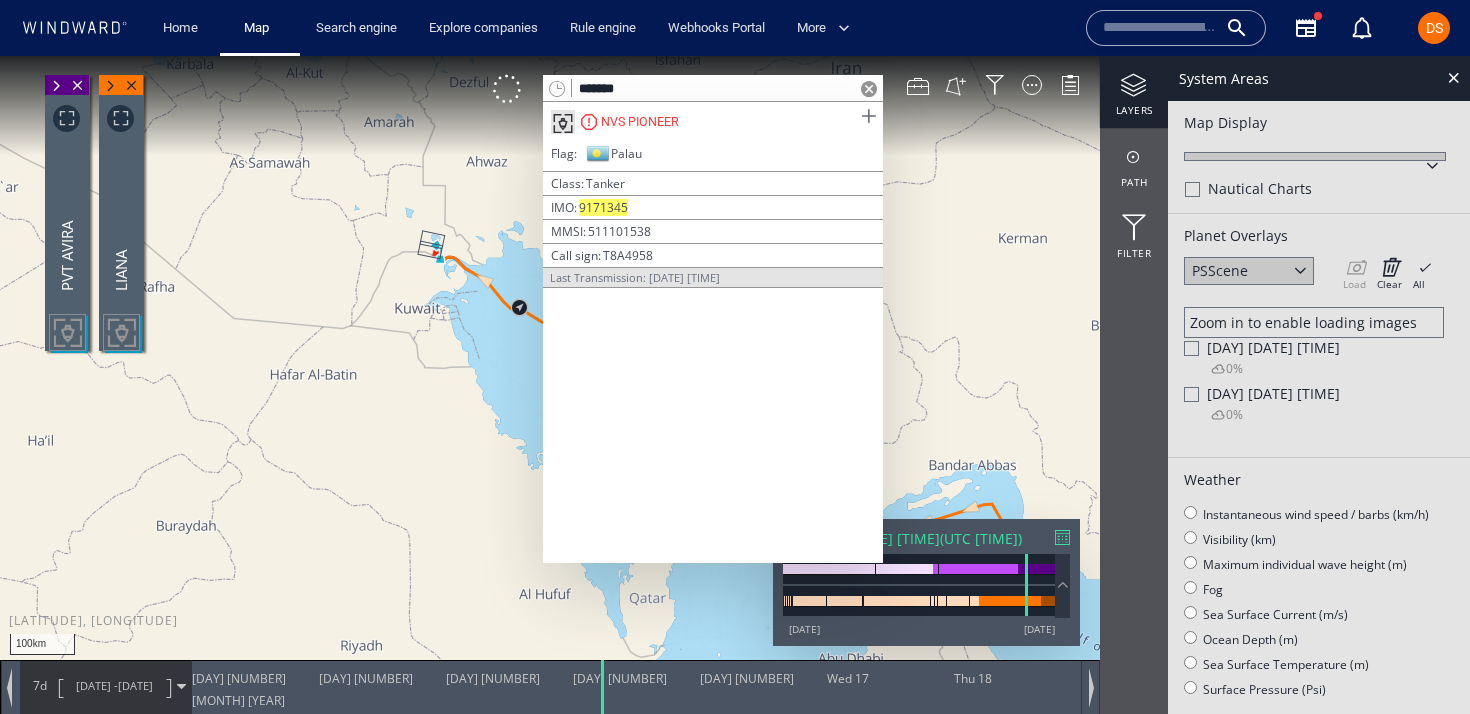 click at bounding box center (868, 116) 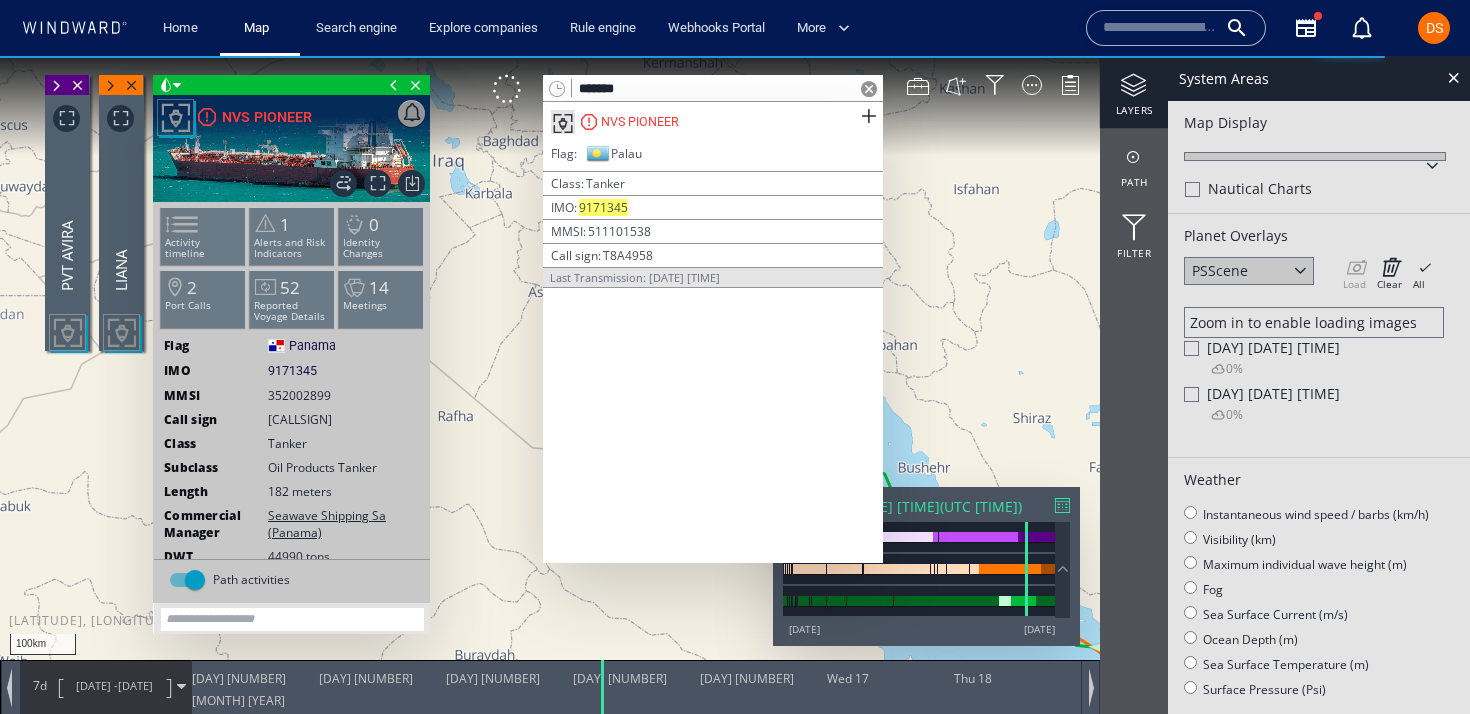 drag, startPoint x: 643, startPoint y: 85, endPoint x: 553, endPoint y: 85, distance: 90 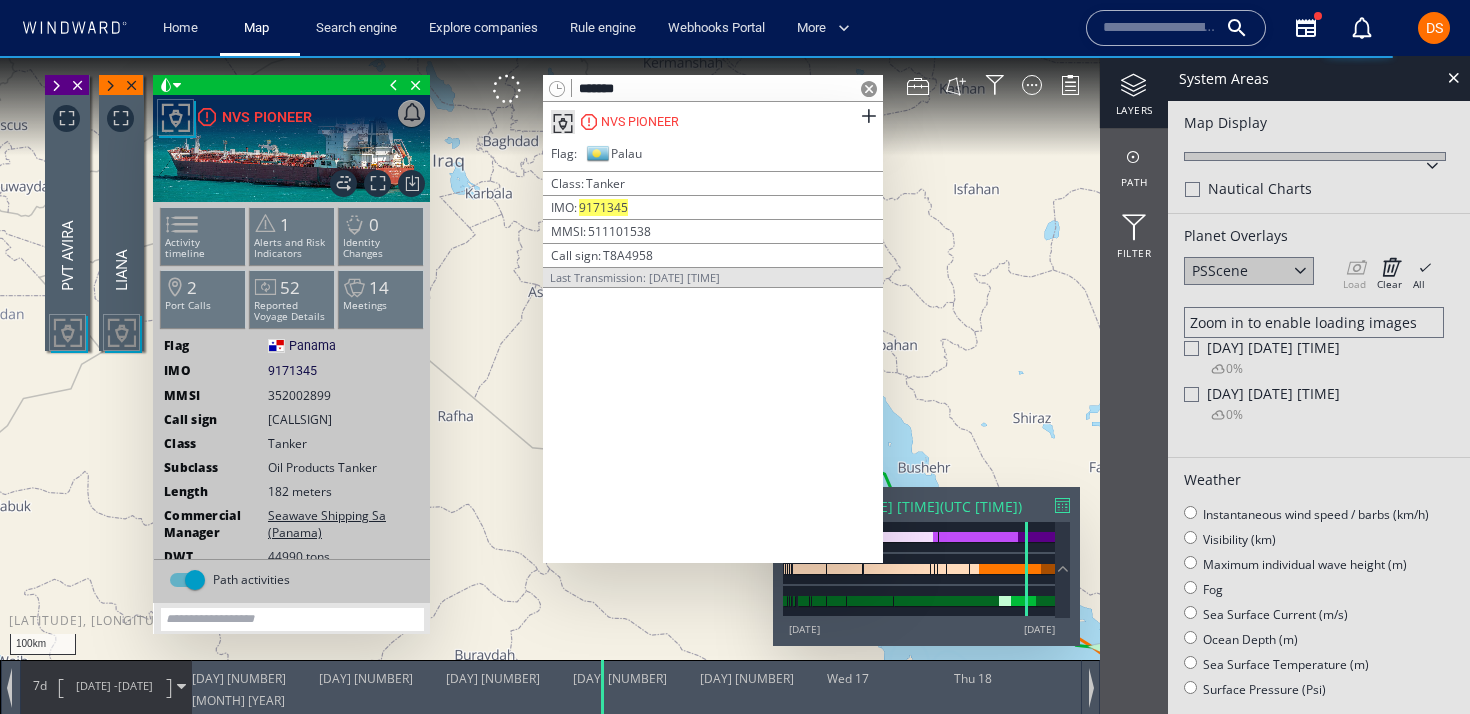paste 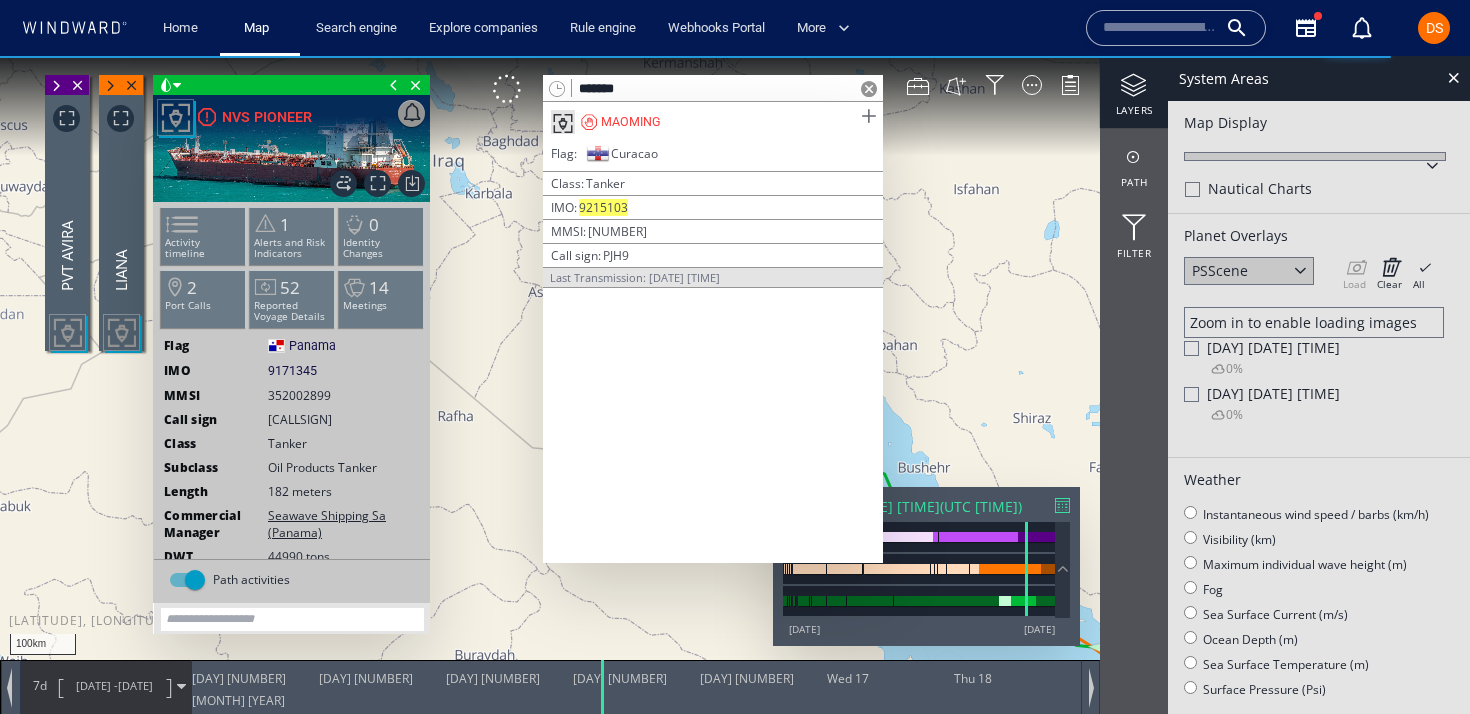 type on "*******" 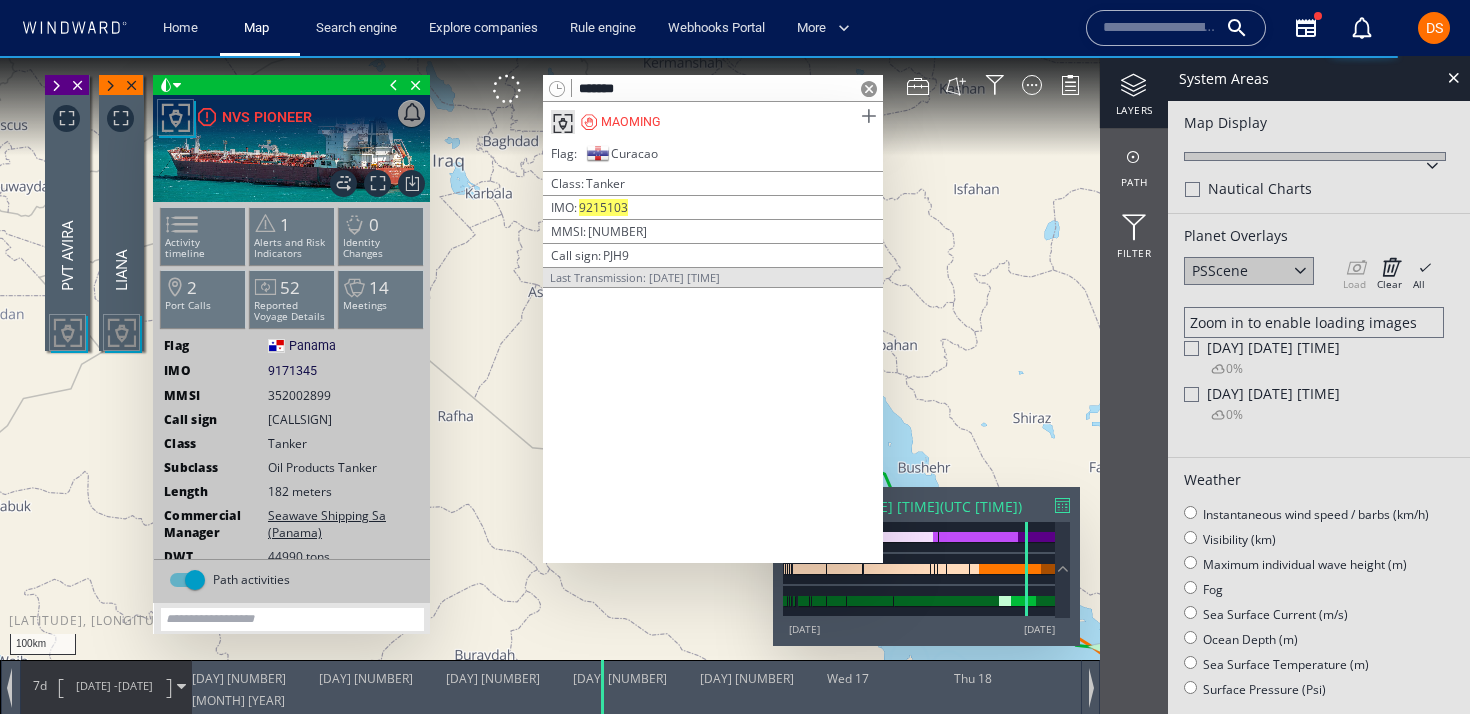 click at bounding box center [868, 116] 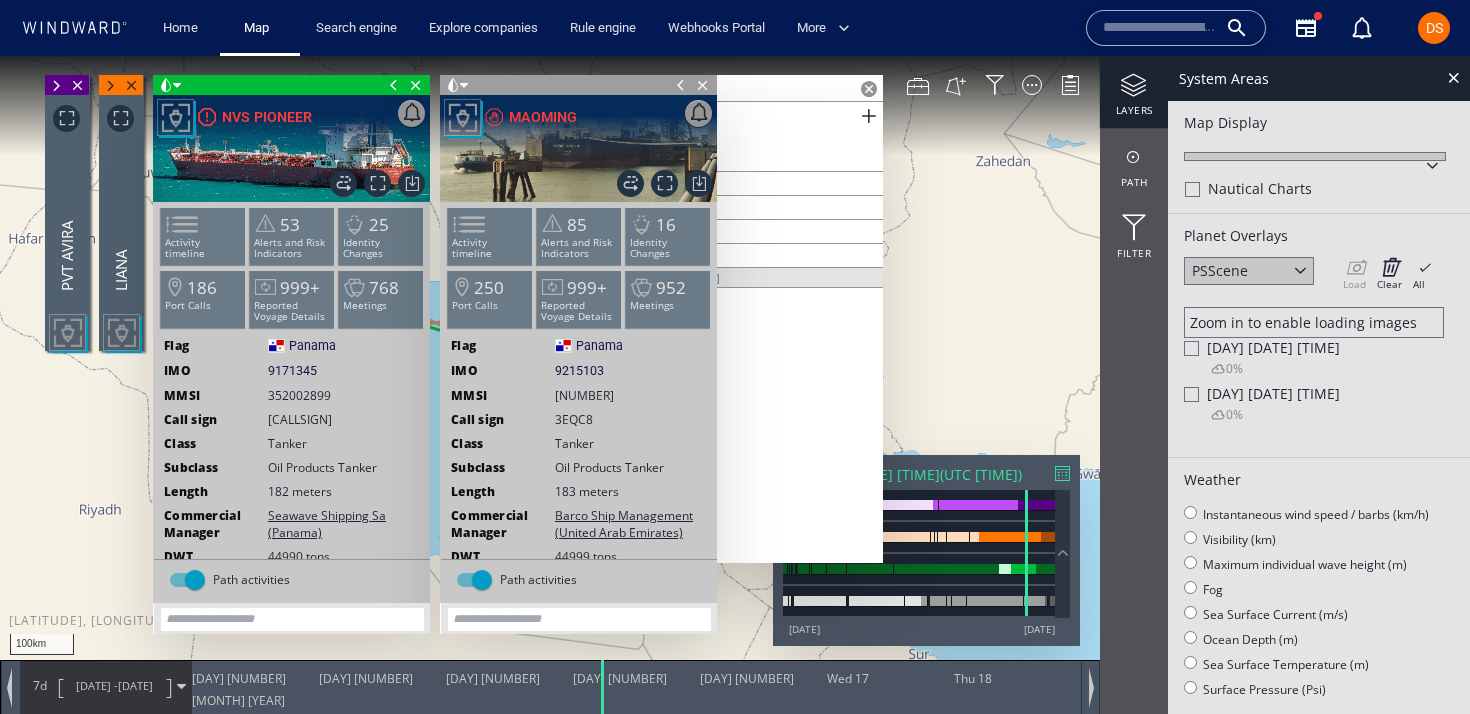 click at bounding box center [394, 85] 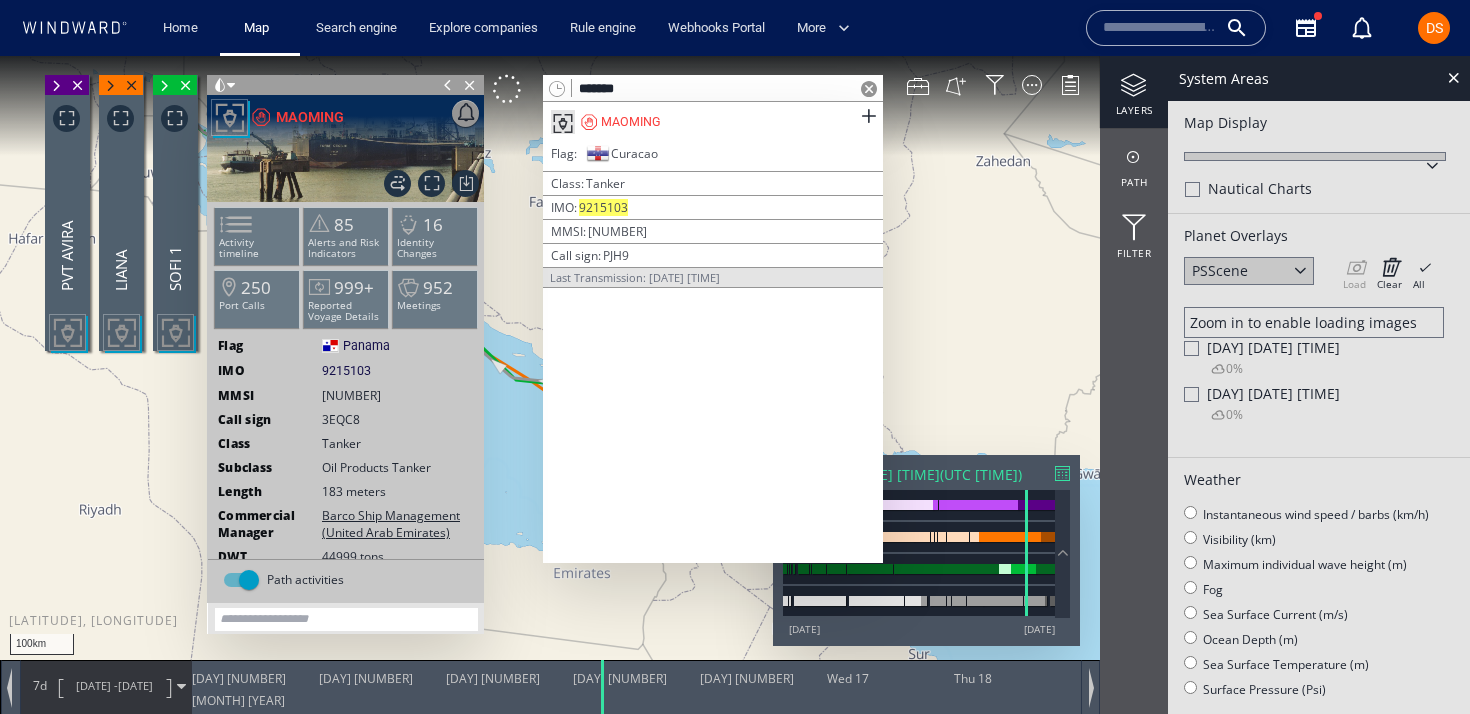 click at bounding box center (448, 85) 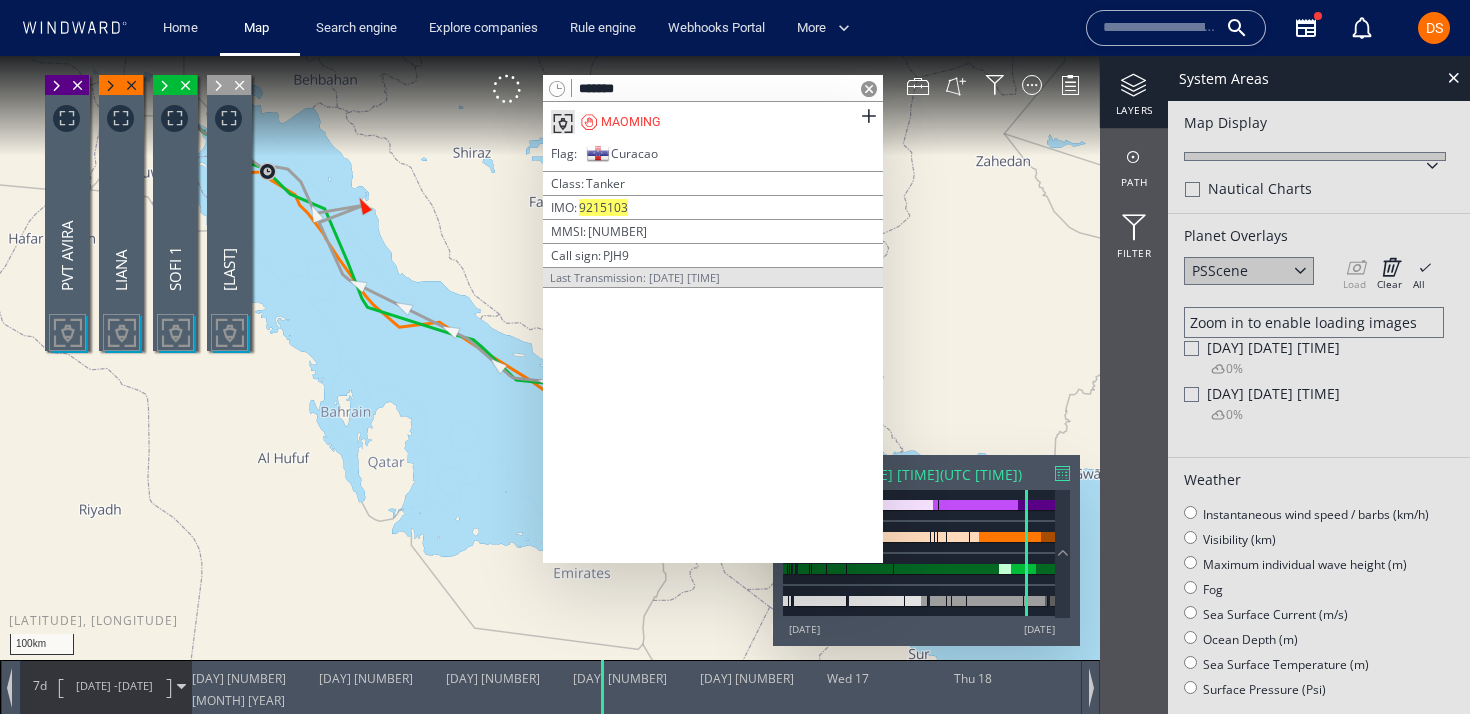 click at bounding box center [869, 89] 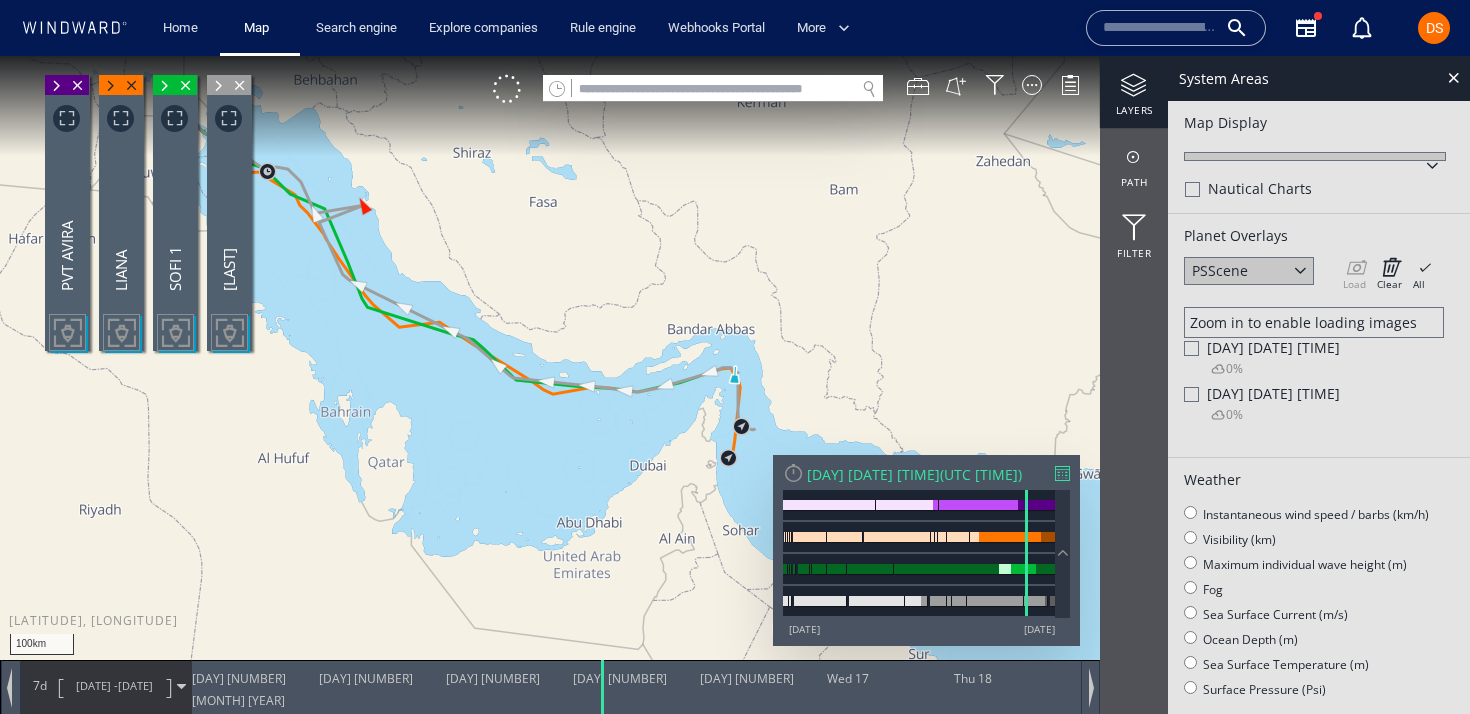 click 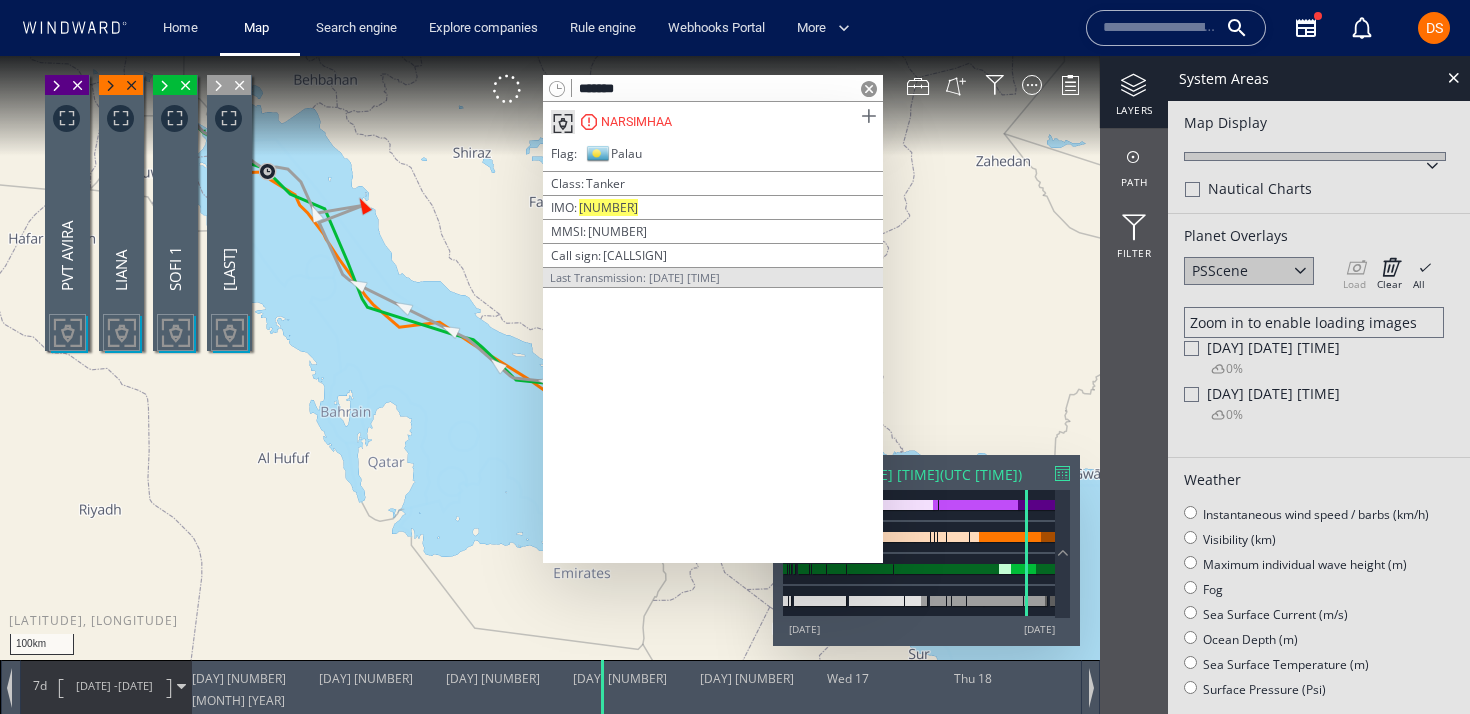 click at bounding box center [868, 116] 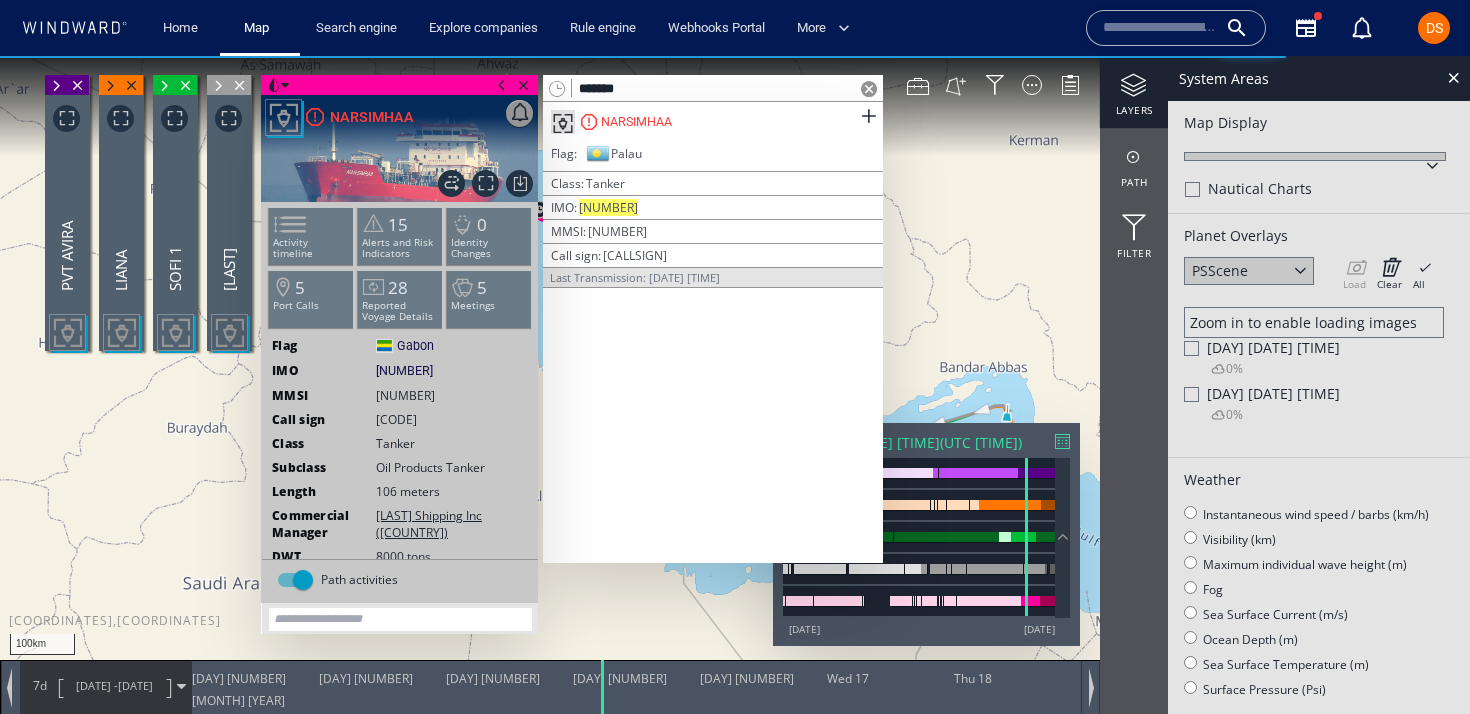 drag, startPoint x: 654, startPoint y: 93, endPoint x: 500, endPoint y: 93, distance: 154 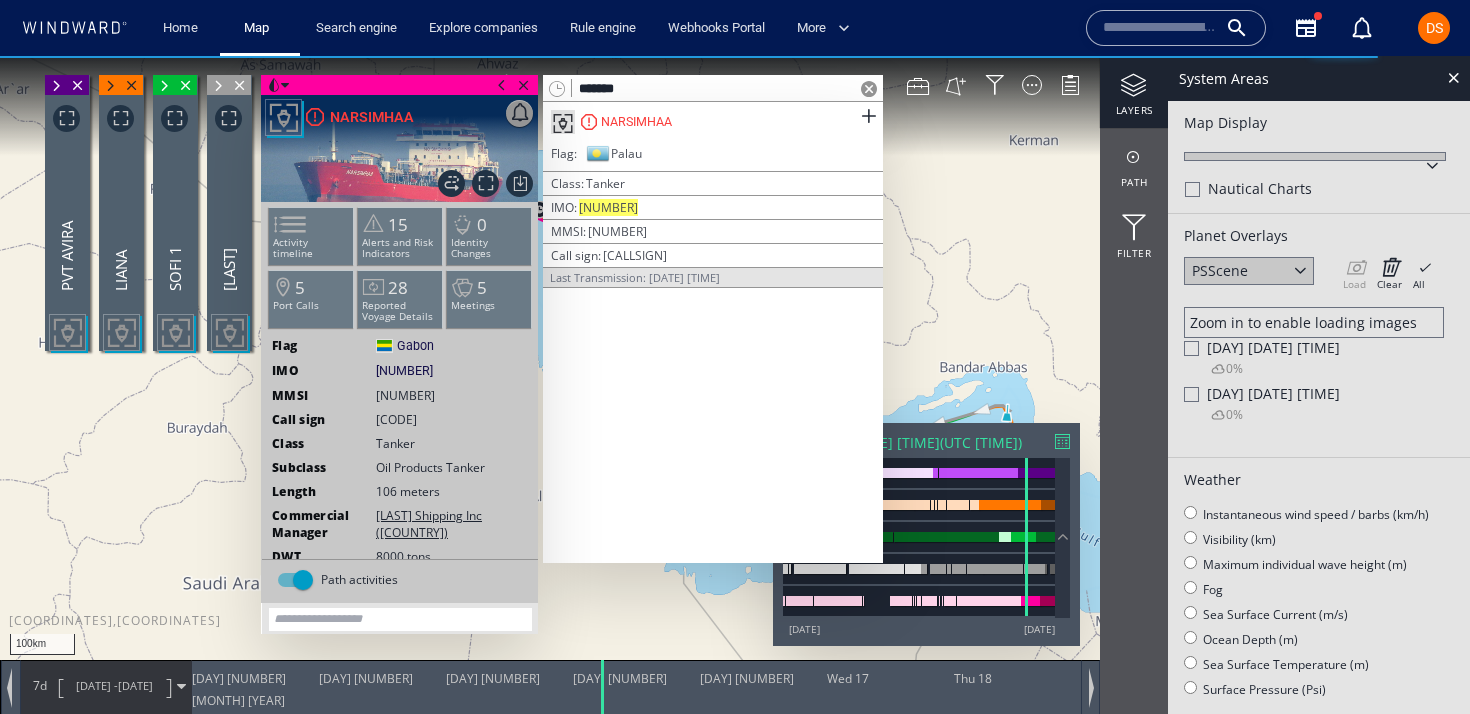 paste 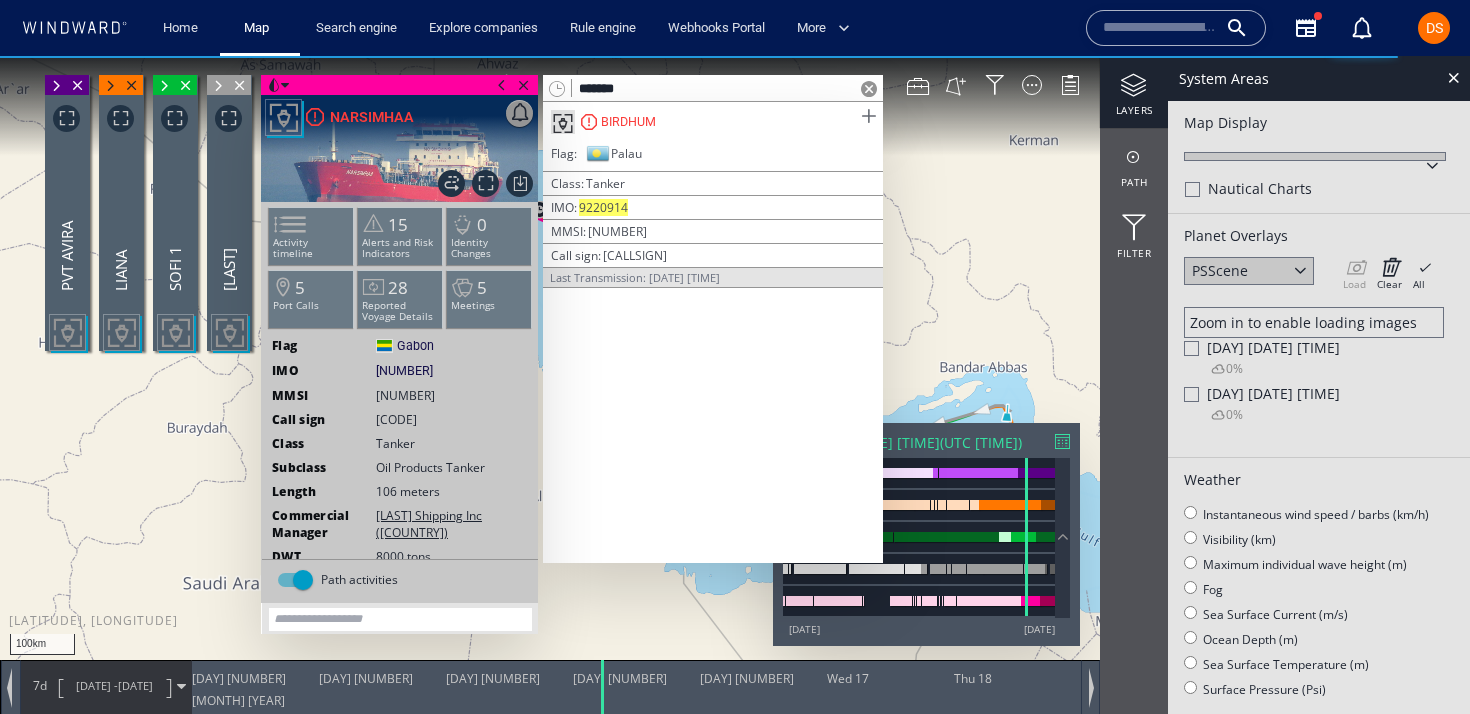type on "*******" 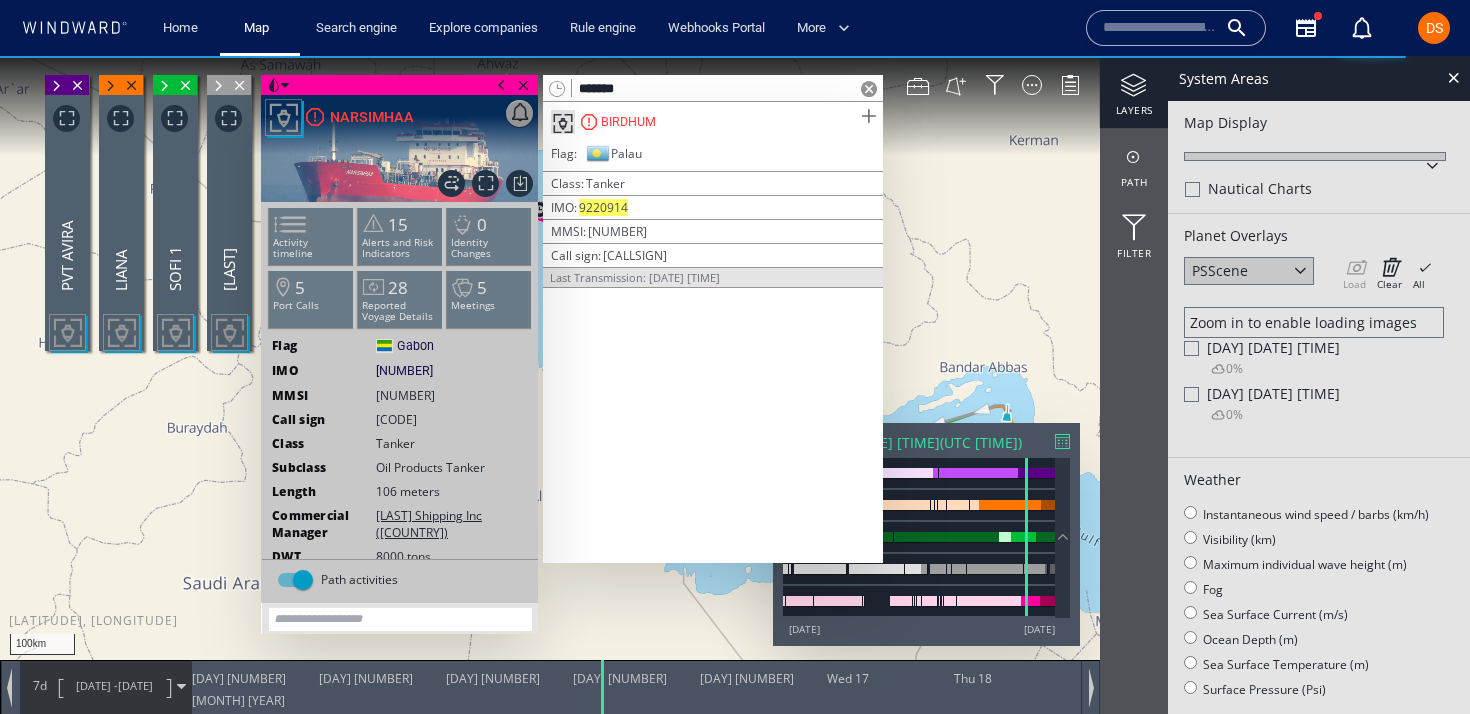 click at bounding box center (868, 116) 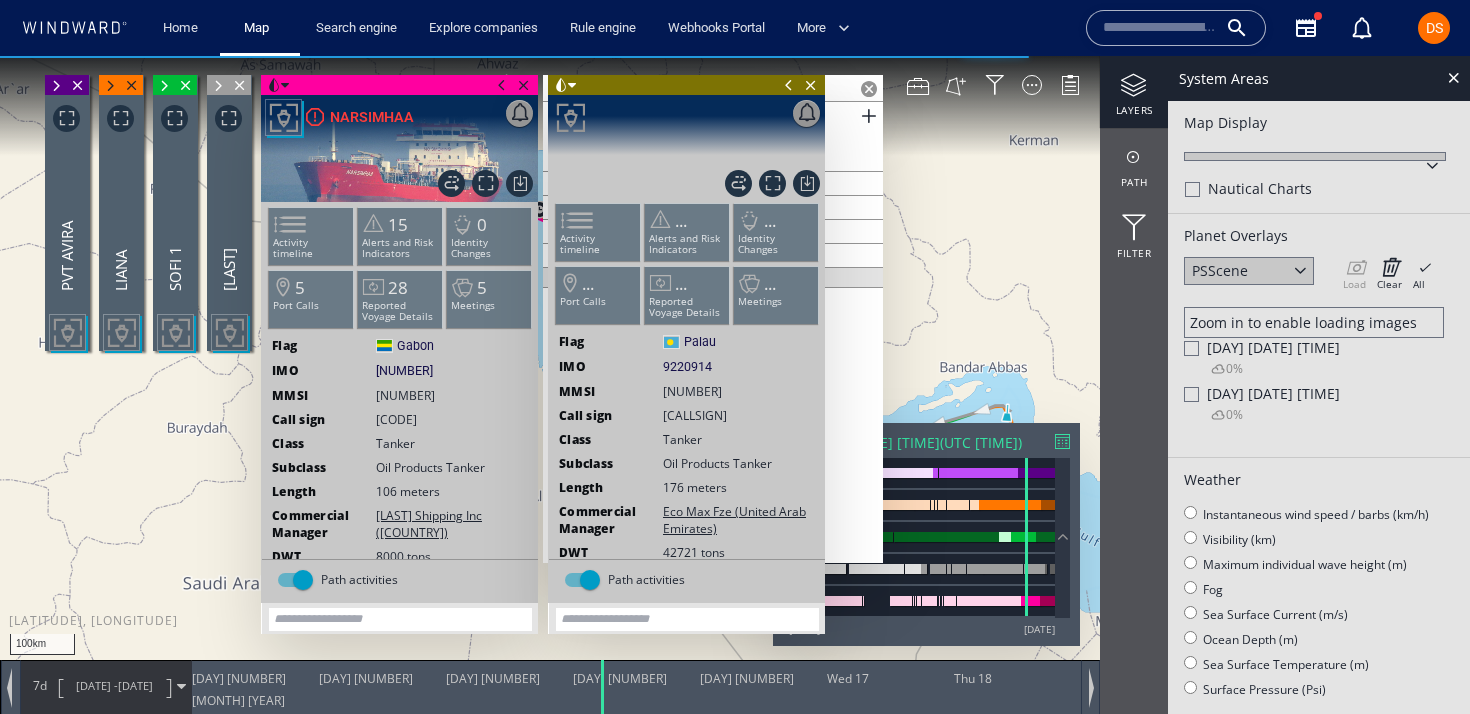 click at bounding box center (869, 89) 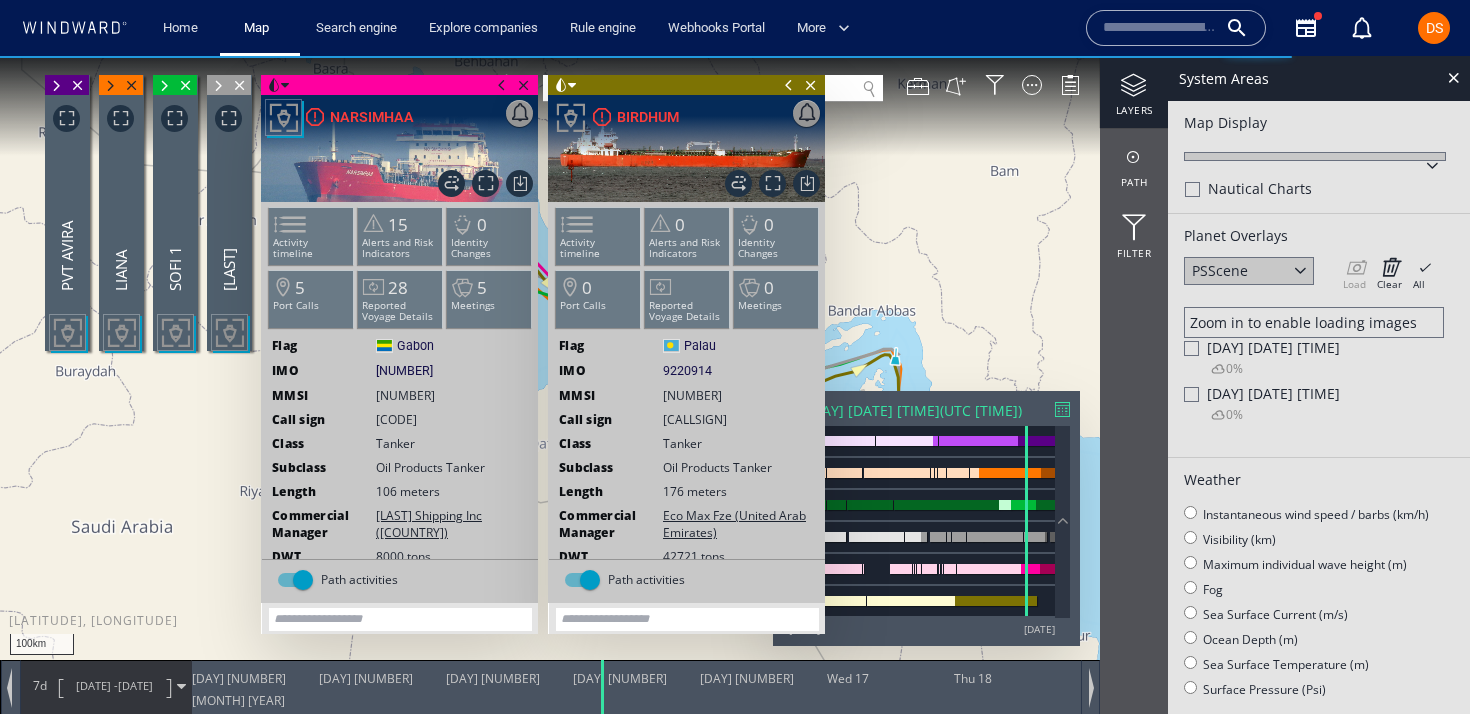 click at bounding box center [789, 85] 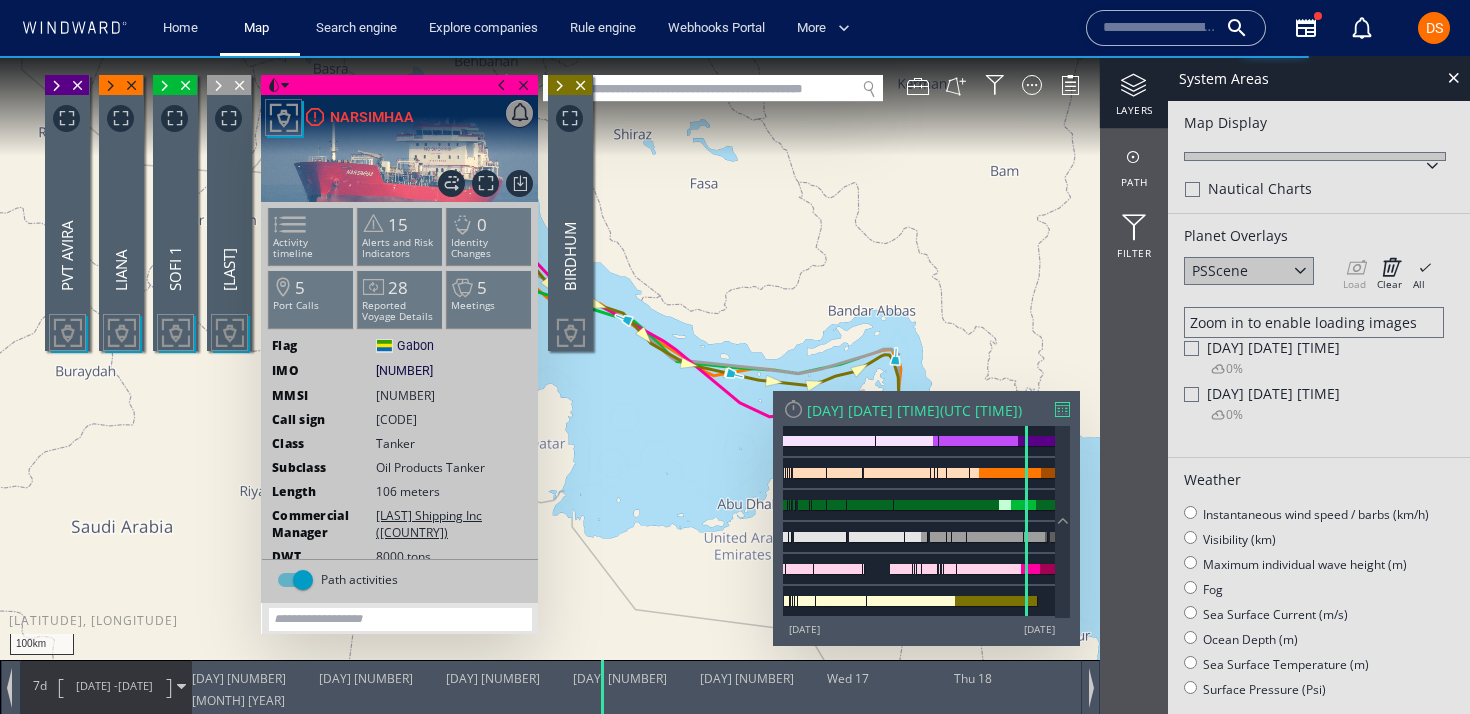 click at bounding box center (502, 85) 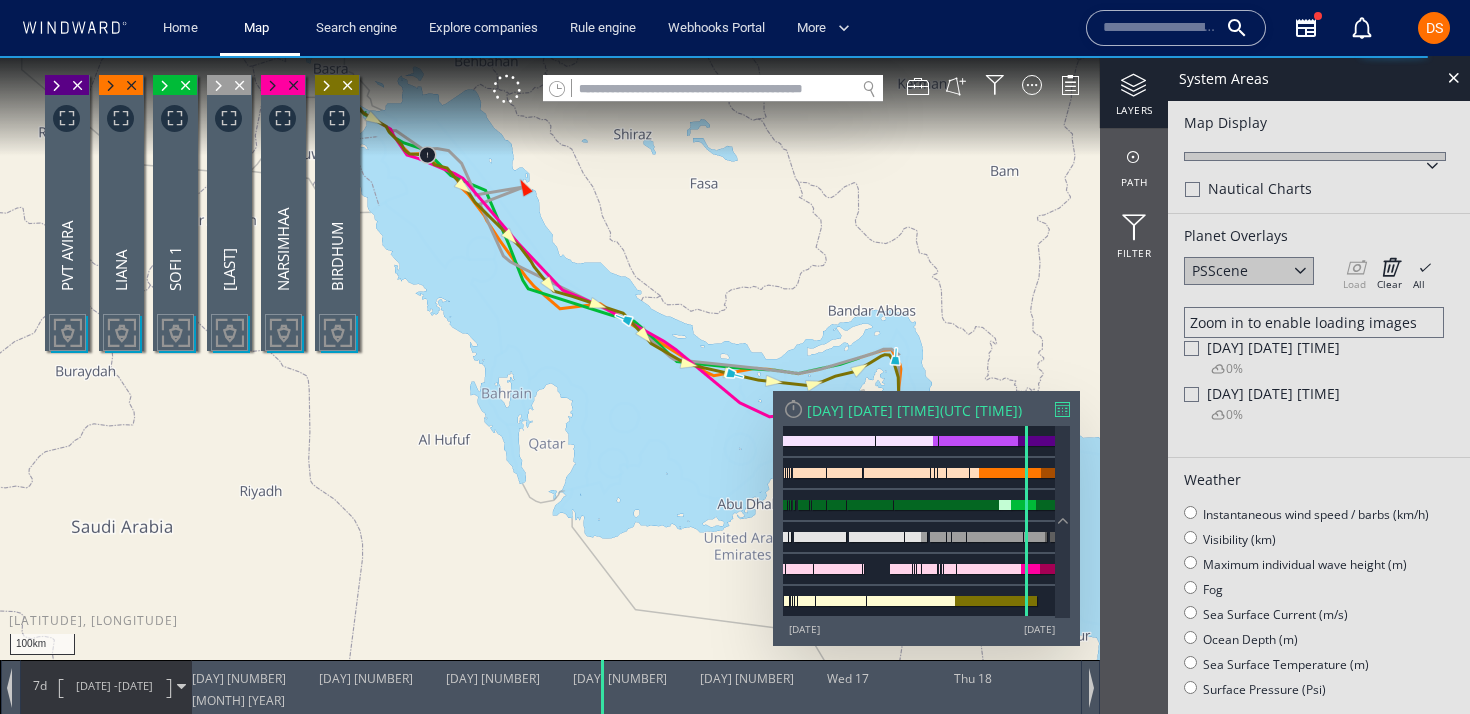 drag, startPoint x: 561, startPoint y: 195, endPoint x: 734, endPoint y: 330, distance: 219.4402 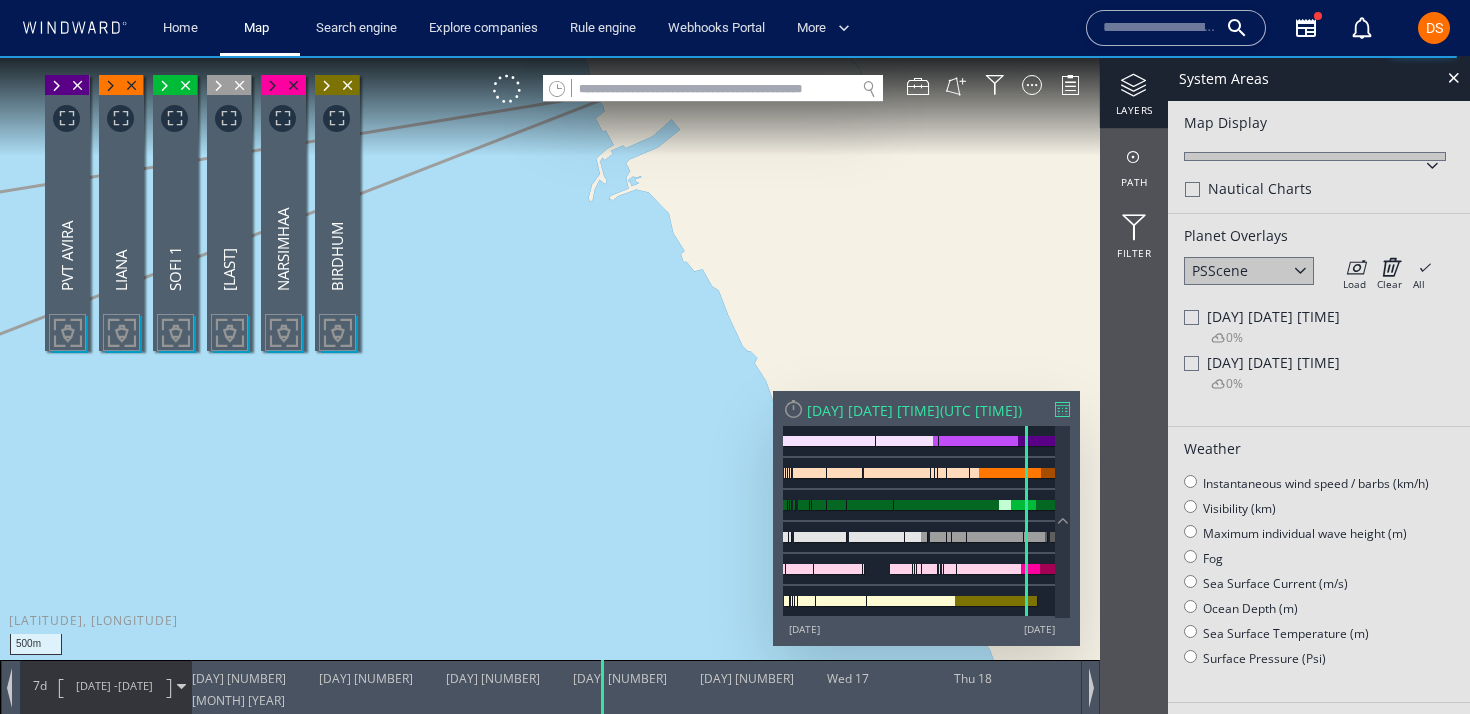 drag, startPoint x: 709, startPoint y: 156, endPoint x: 808, endPoint y: 277, distance: 156.33937 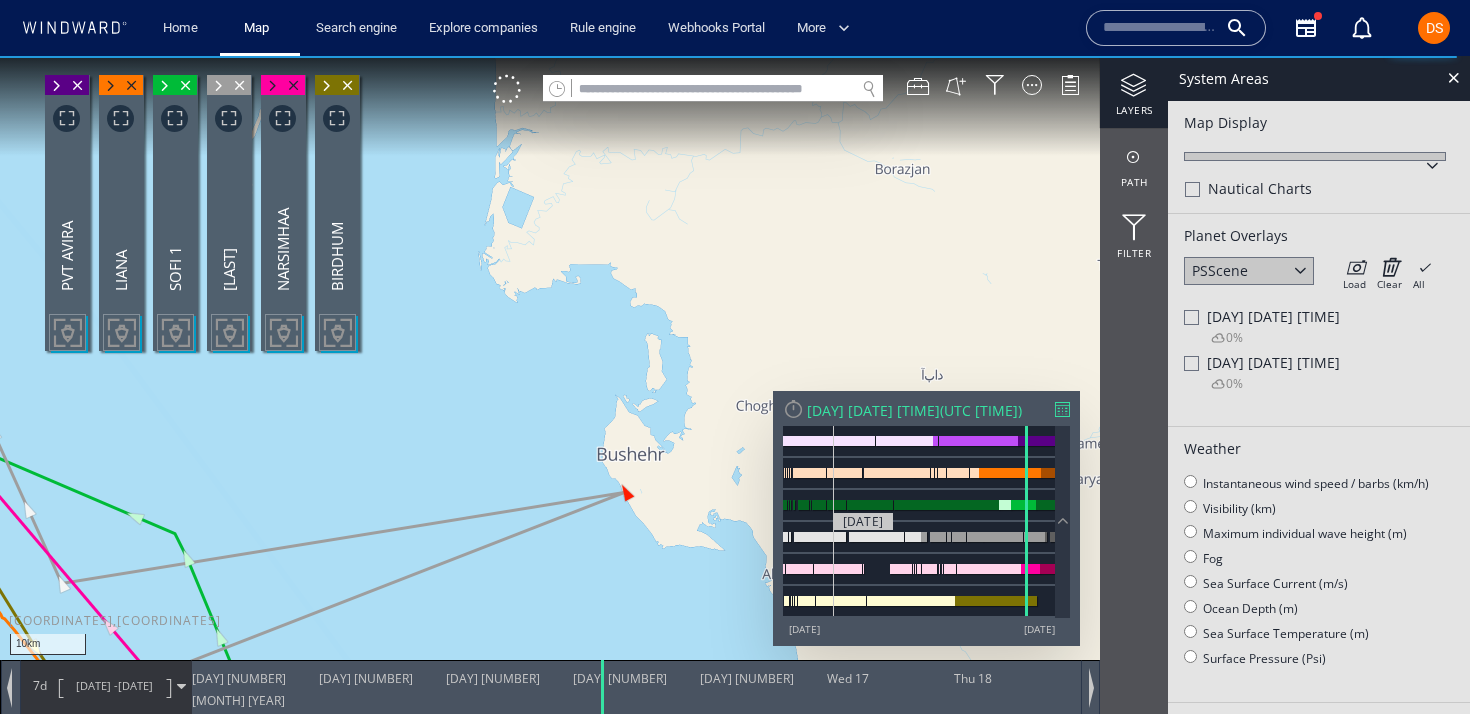 drag, startPoint x: 567, startPoint y: 520, endPoint x: 917, endPoint y: 474, distance: 353.00992 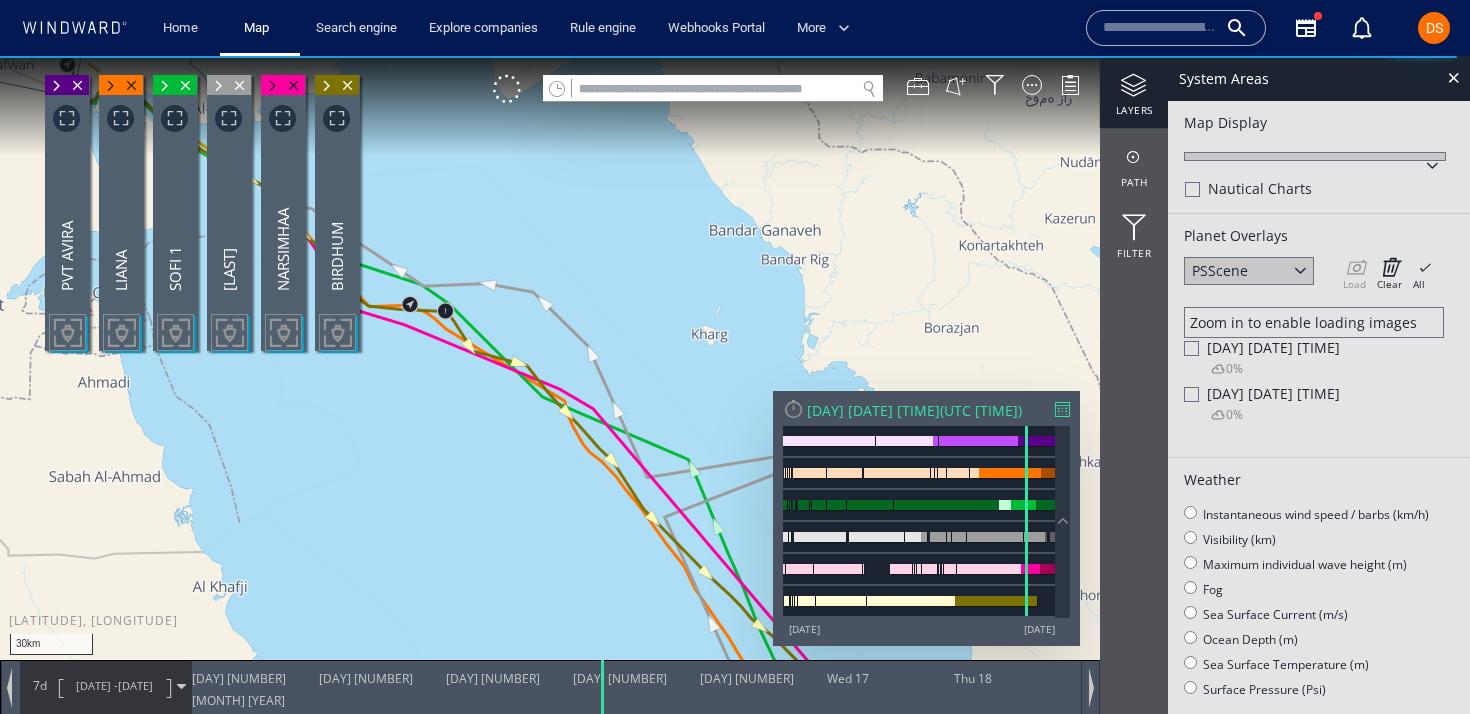drag, startPoint x: 409, startPoint y: 330, endPoint x: 703, endPoint y: 409, distance: 304.429 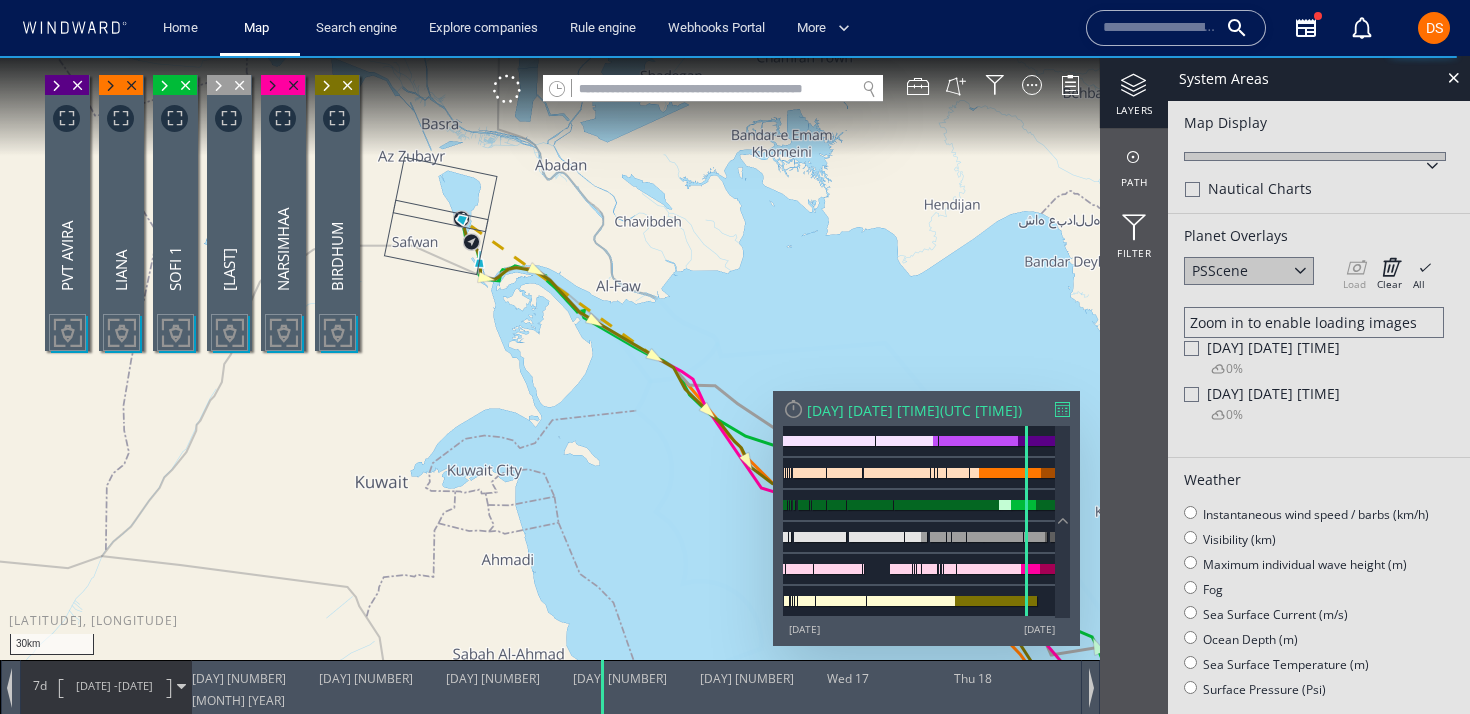 drag, startPoint x: 644, startPoint y: 403, endPoint x: 520, endPoint y: 456, distance: 134.85178 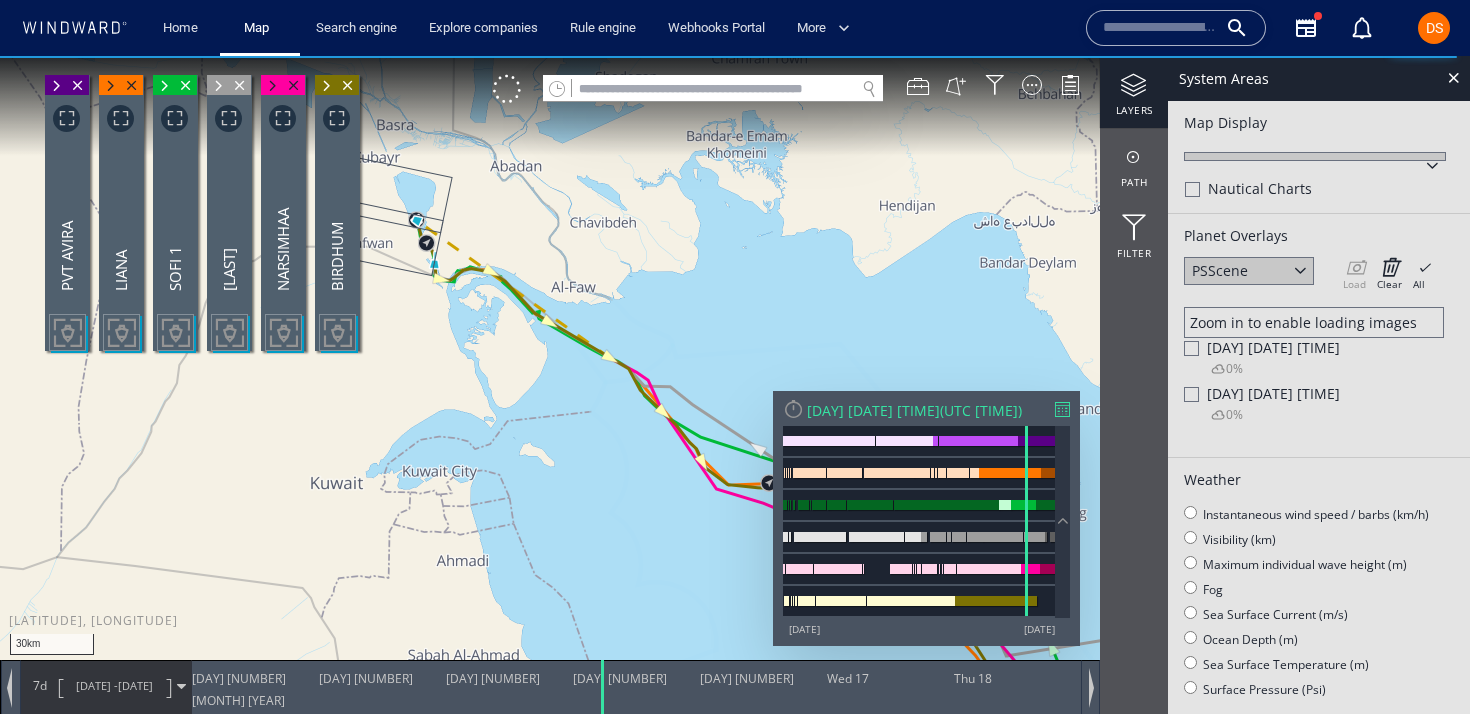 click at bounding box center (326, 86) 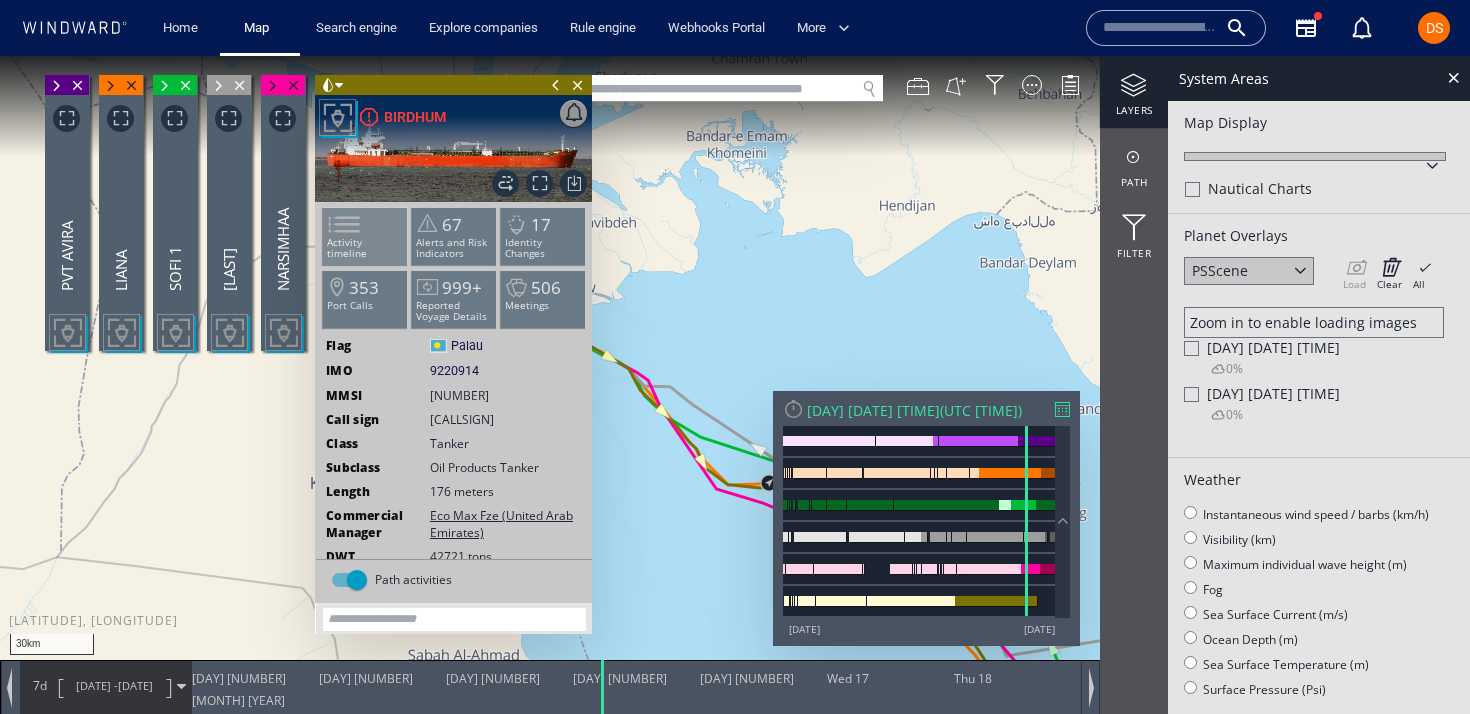 click on "Activity timeline" at bounding box center [365, 248] 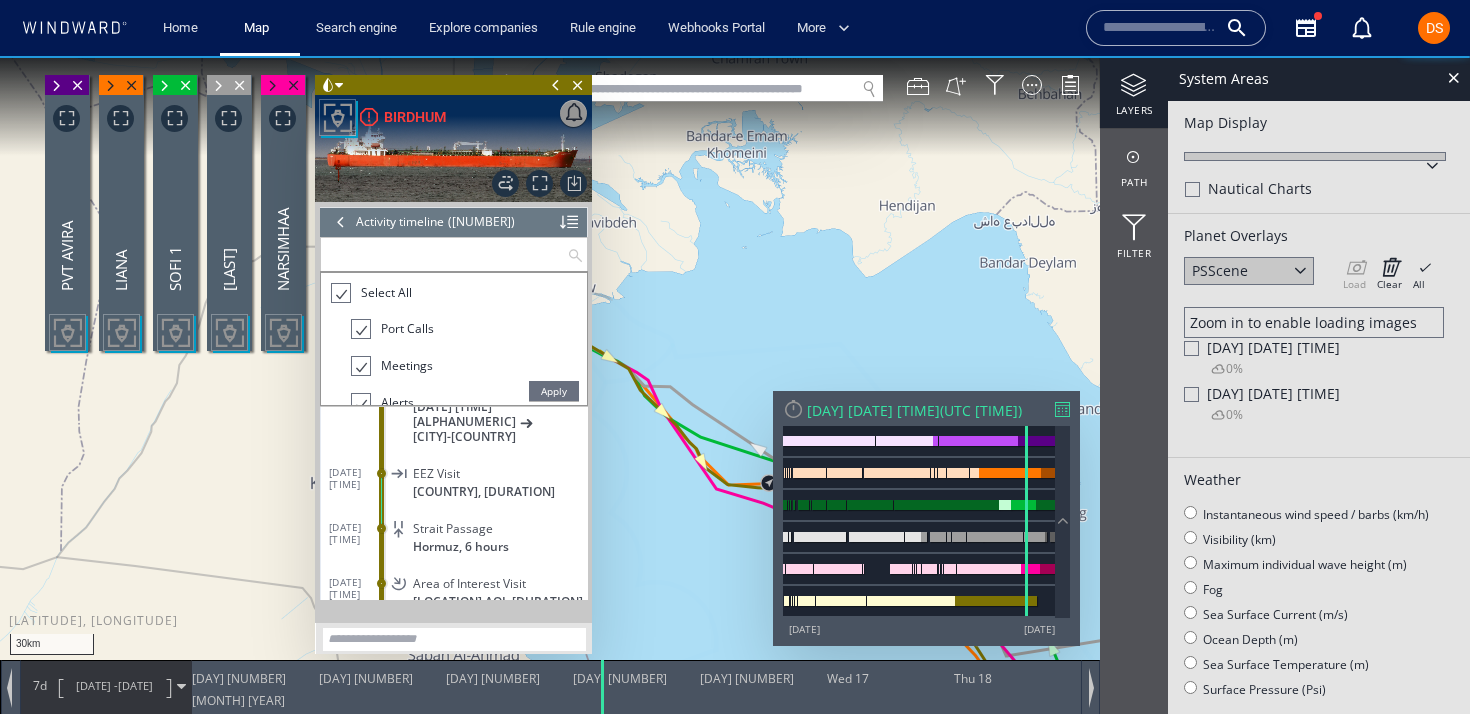 click at bounding box center [444, 254] 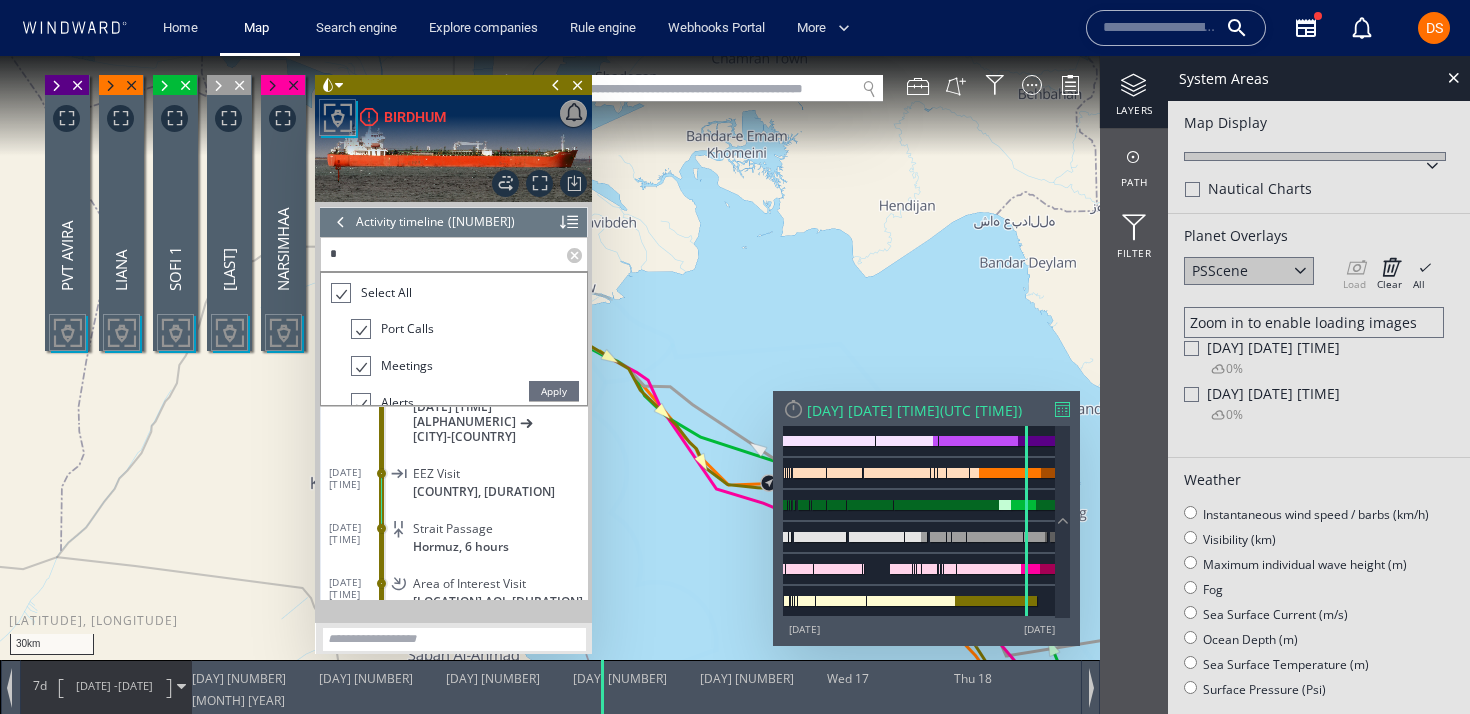 type on "**" 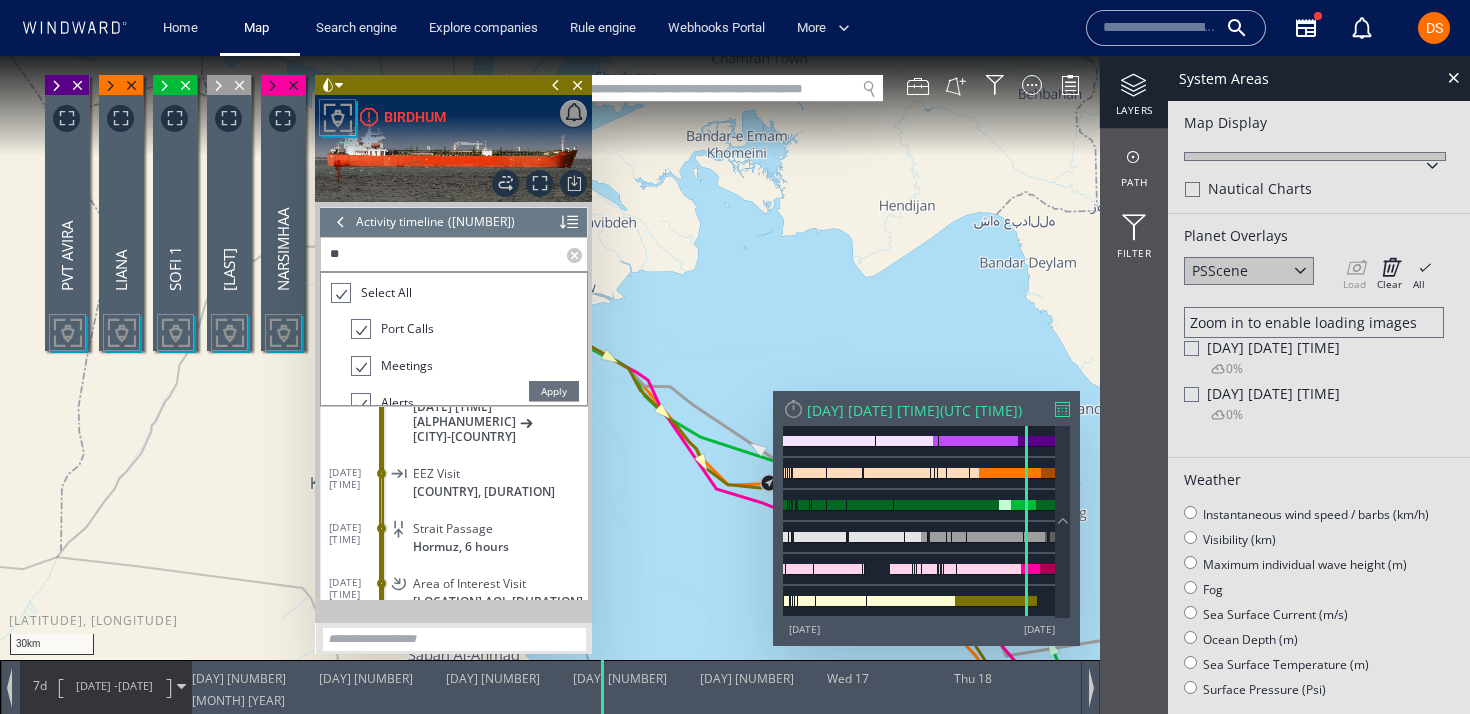 scroll, scrollTop: 5141, scrollLeft: 0, axis: vertical 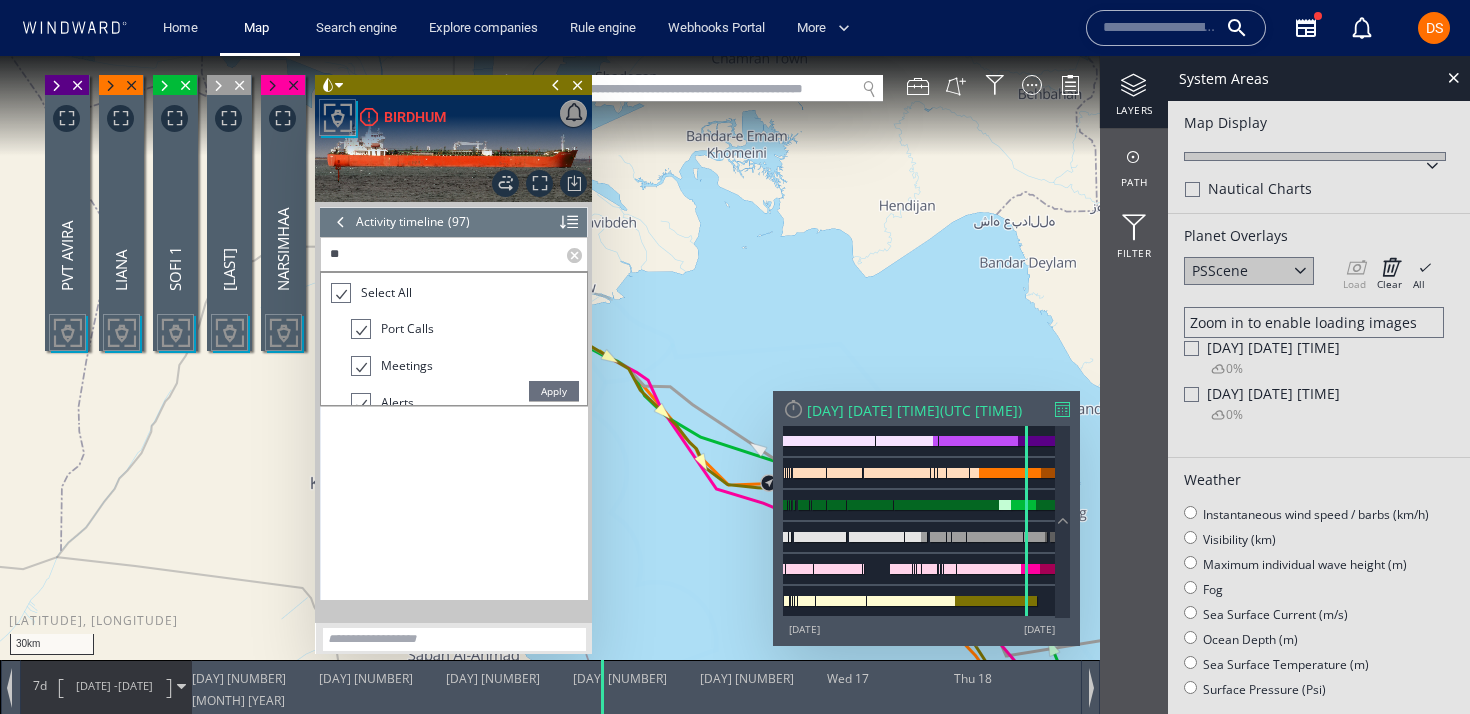 type 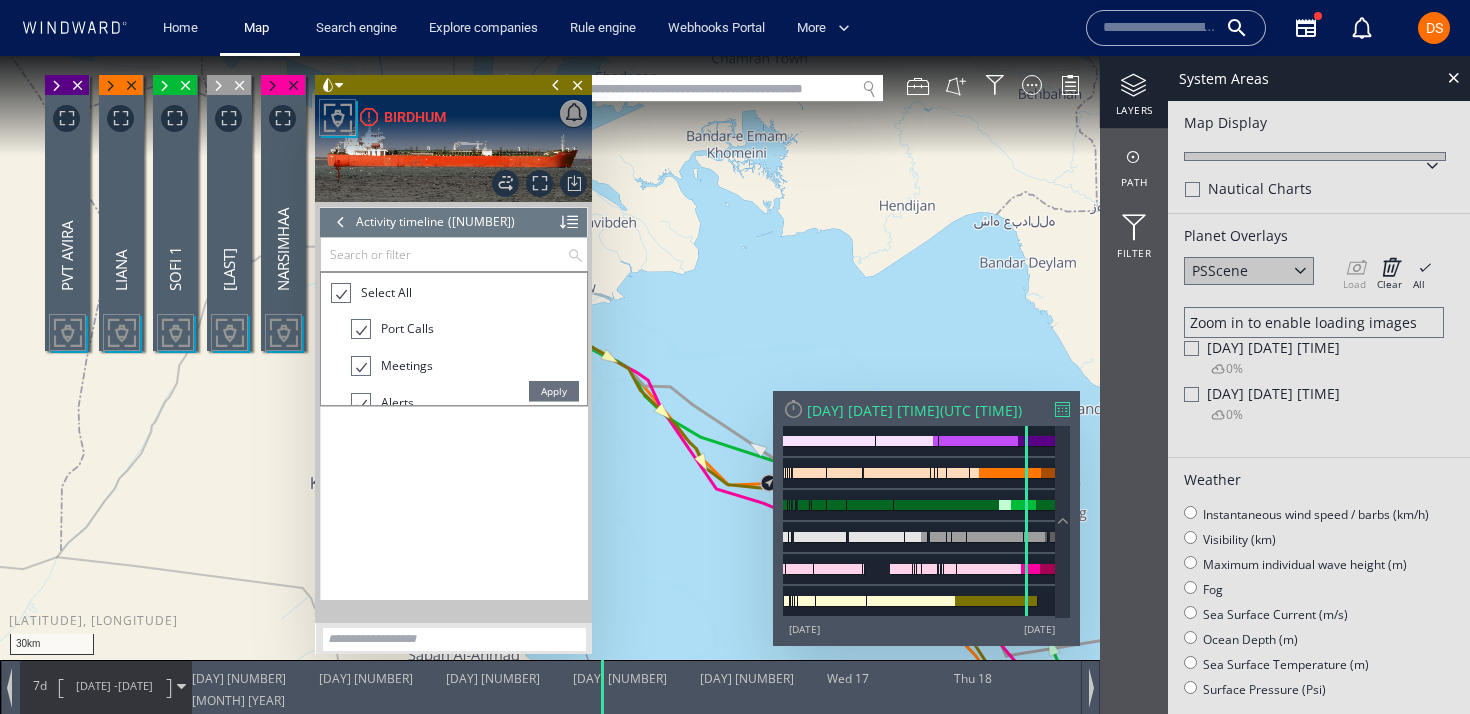 click on "02/01/13 13:05 Draft Change 9.9 02/01/13 13:05 Destination, ETA change 31/12/12 19:00 MALTA 02/01/13 13:05 IMO Change 9220914 08/01/13 13:38 Destination, ETA change 31/12/12 19:00 11/01/13 09:00 MALTA ARZEW 08/01/13 20:24 ETA change 11/01/13 09:00 11/01/13 12:00 11/01/13 19:00 ETA change 11/01/13 12:00 11/01/13 16:00 20/01/13 06:19 Draft Change 9.9 7.5 20/01/13 06:19 Destination, ETA change 11/01/13 16:00 18/01/13 19:00 ARZEW SKIKDA 28/01/13 10:10 Draft Change 7.5 9.6" 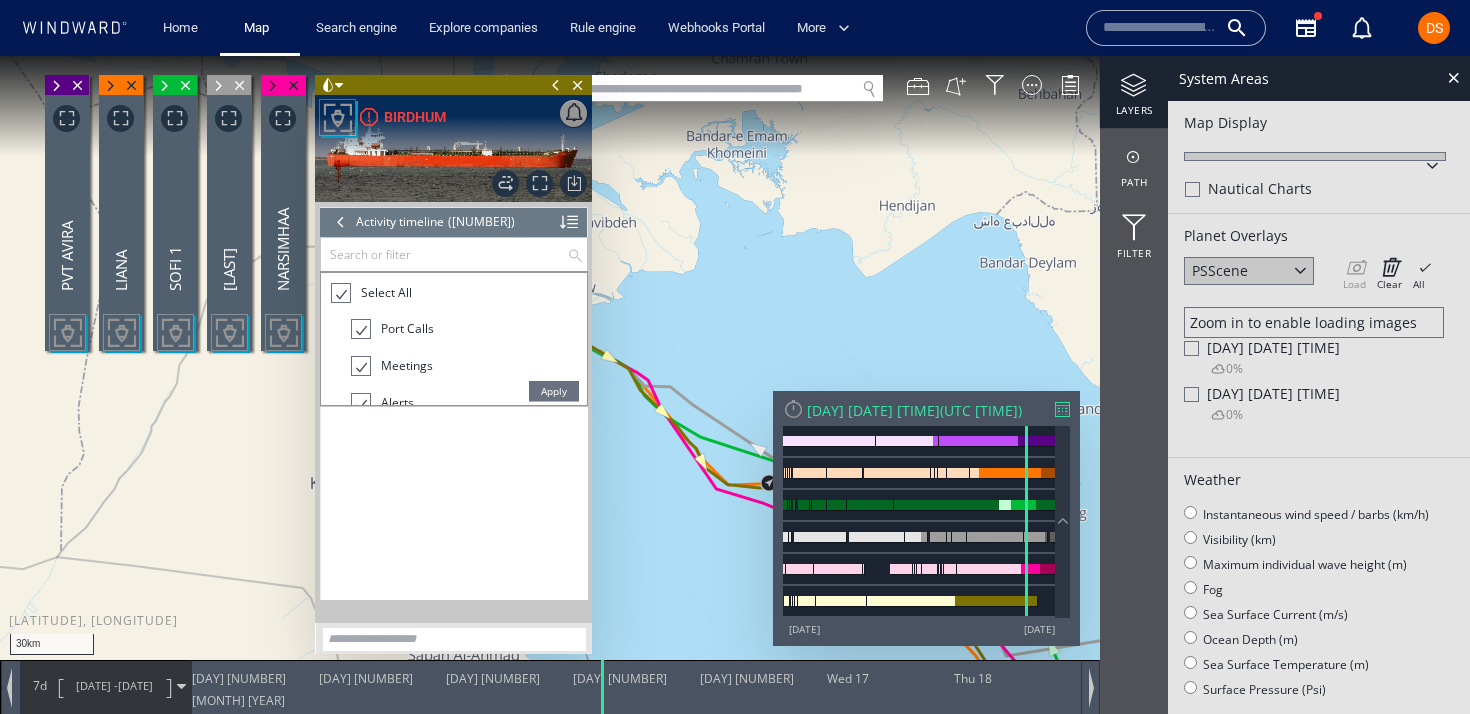 click on "02/01/13 13:05 Draft Change 9.9 02/01/13 13:05 Destination, ETA change 31/12/12 19:00 MALTA 02/01/13 13:05 IMO Change 9220914 08/01/13 13:38 Destination, ETA change 31/12/12 19:00 11/01/13 09:00 MALTA ARZEW 08/01/13 20:24 ETA change 11/01/13 09:00 11/01/13 12:00 11/01/13 19:00 ETA change 11/01/13 12:00 11/01/13 16:00 20/01/13 06:19 Draft Change 9.9 7.5 20/01/13 06:19 Destination, ETA change 11/01/13 16:00 18/01/13 19:00 ARZEW SKIKDA 28/01/13 10:10 Draft Change 7.5 9.6" 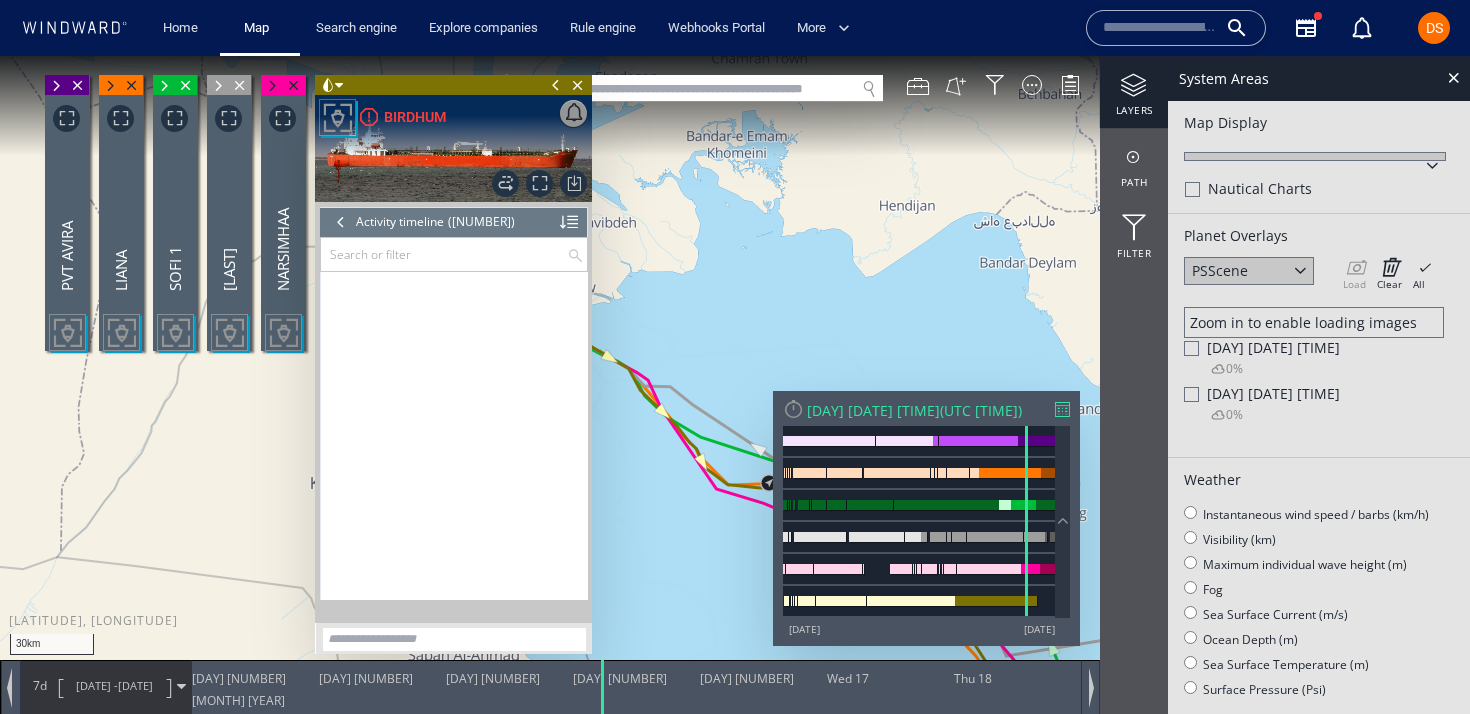 click at bounding box center (341, 222) 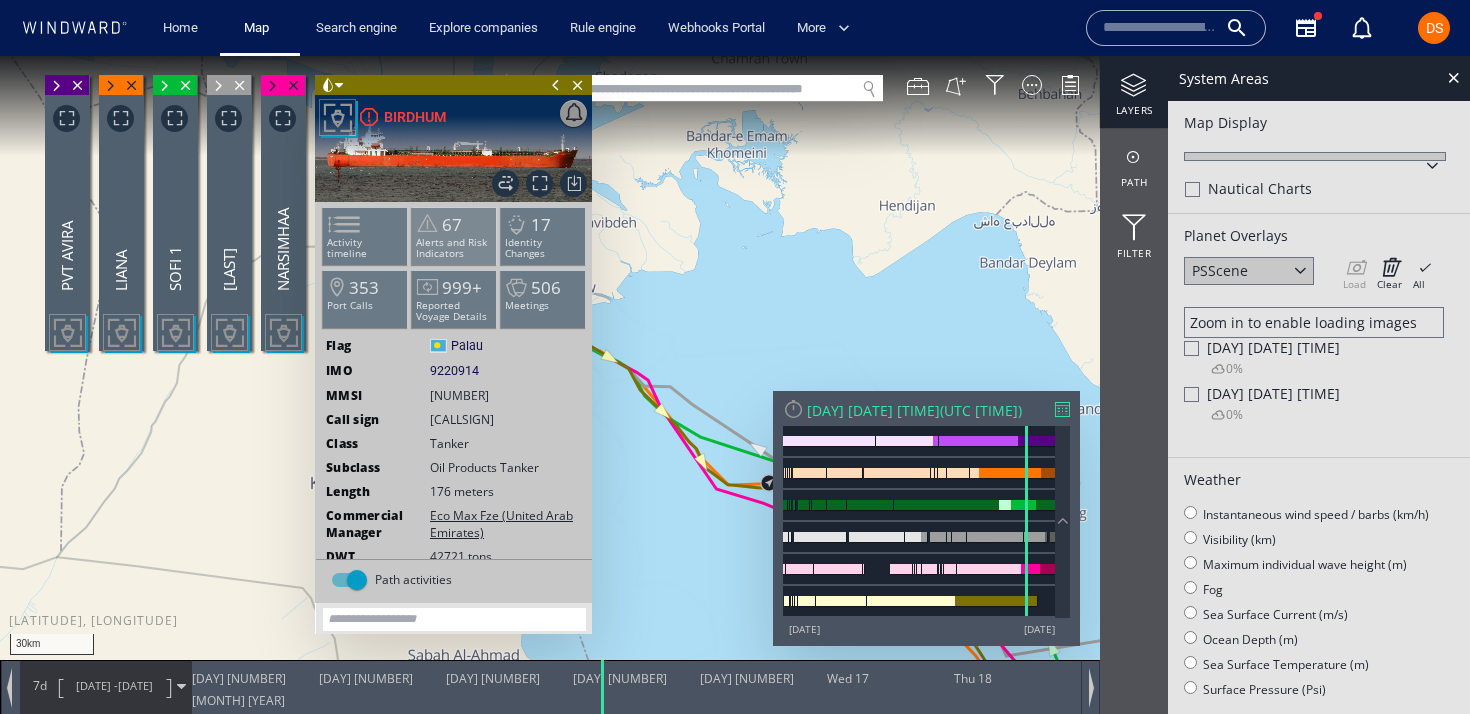 click on "Alerts and Risk Indicators" at bounding box center [454, 248] 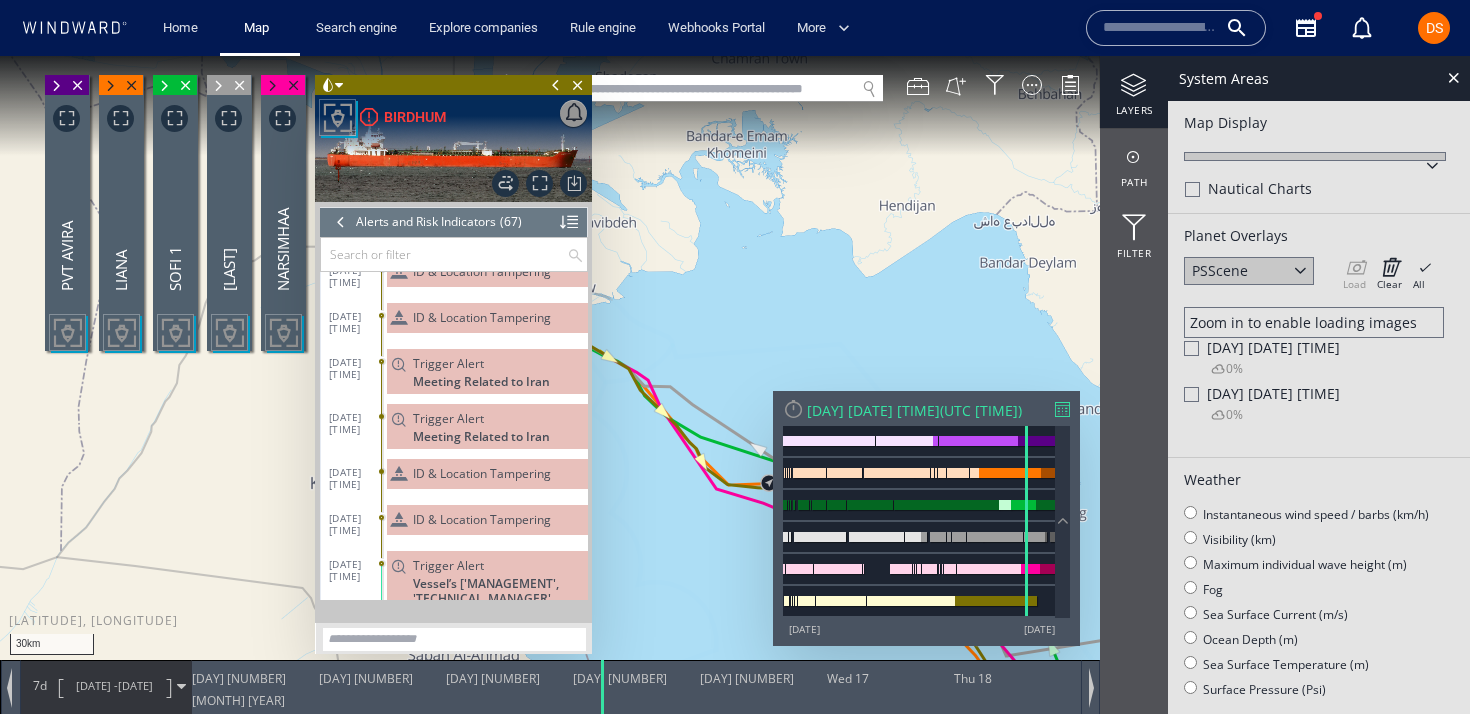 scroll, scrollTop: 3308, scrollLeft: 0, axis: vertical 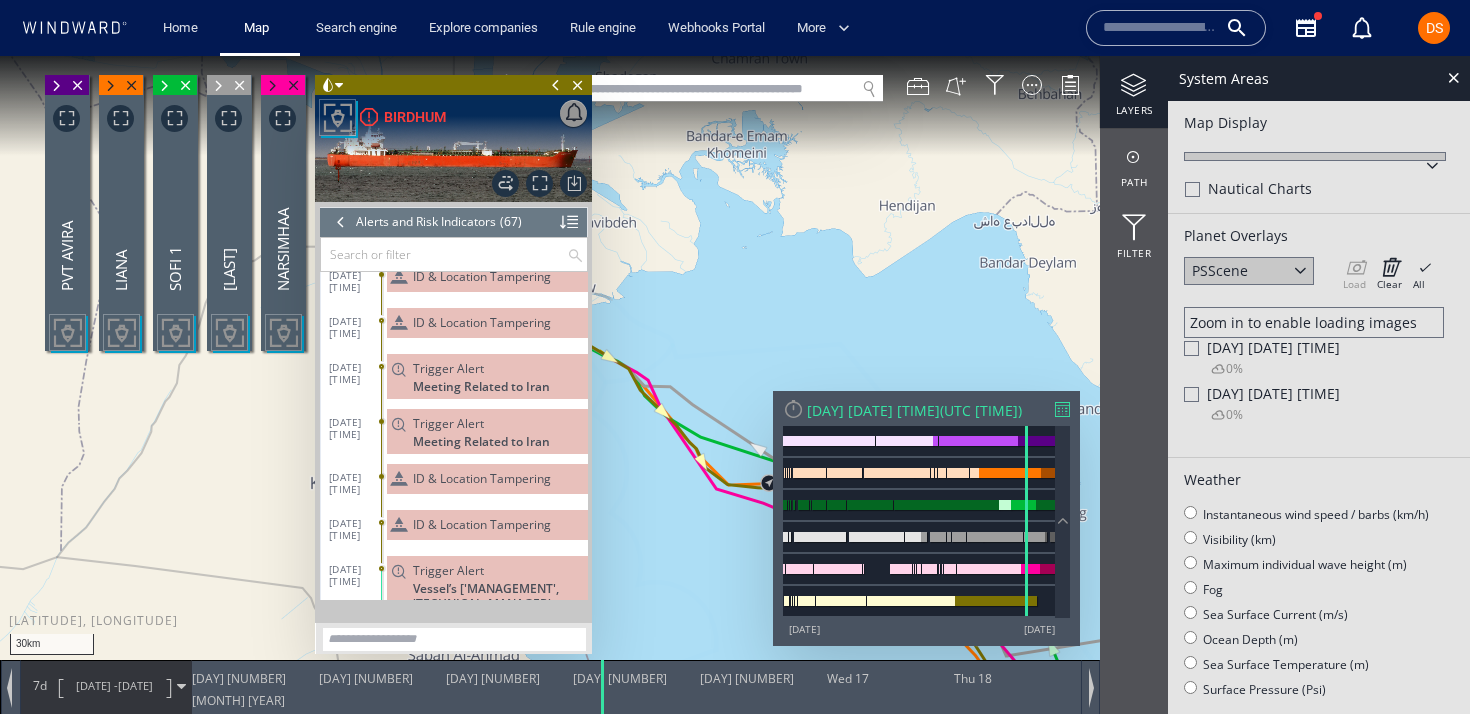 click on "ID & Location Tampering" 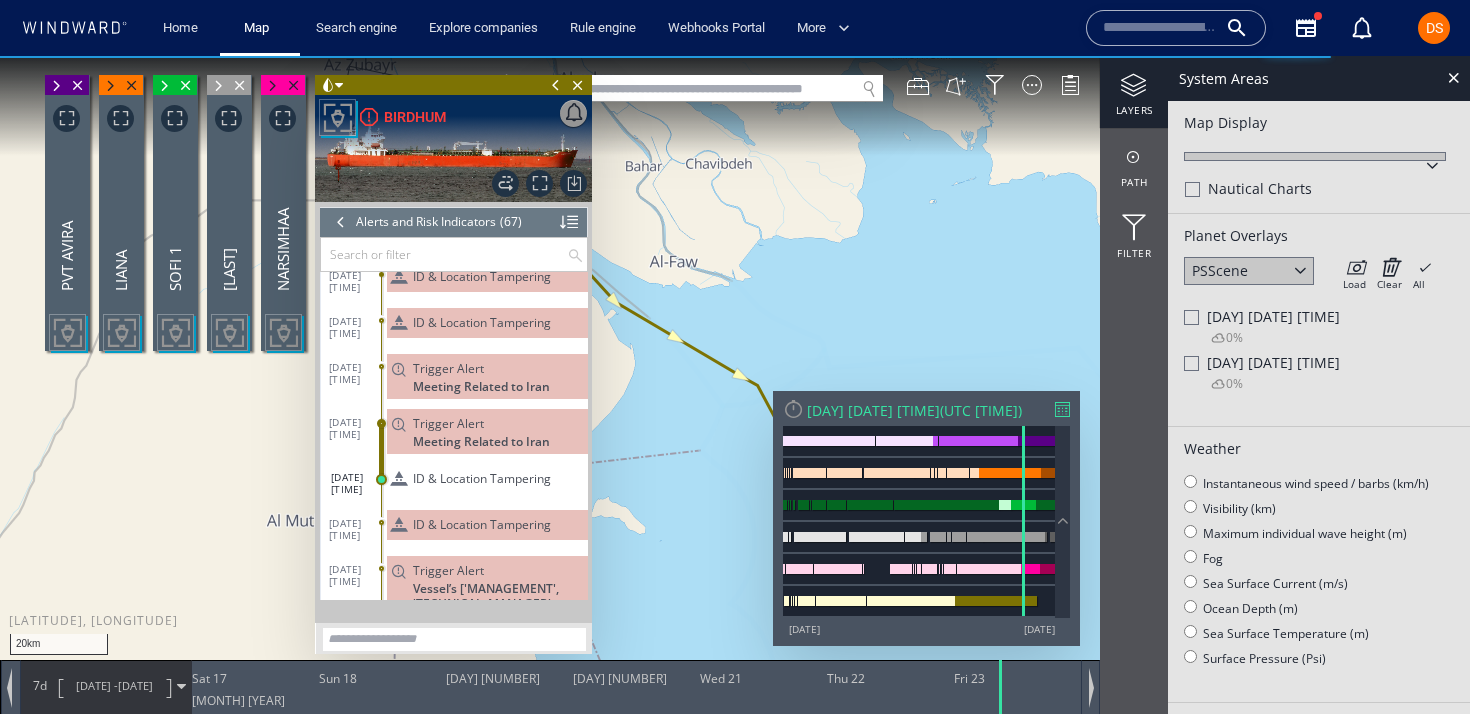 drag, startPoint x: 662, startPoint y: 469, endPoint x: 764, endPoint y: 471, distance: 102.01961 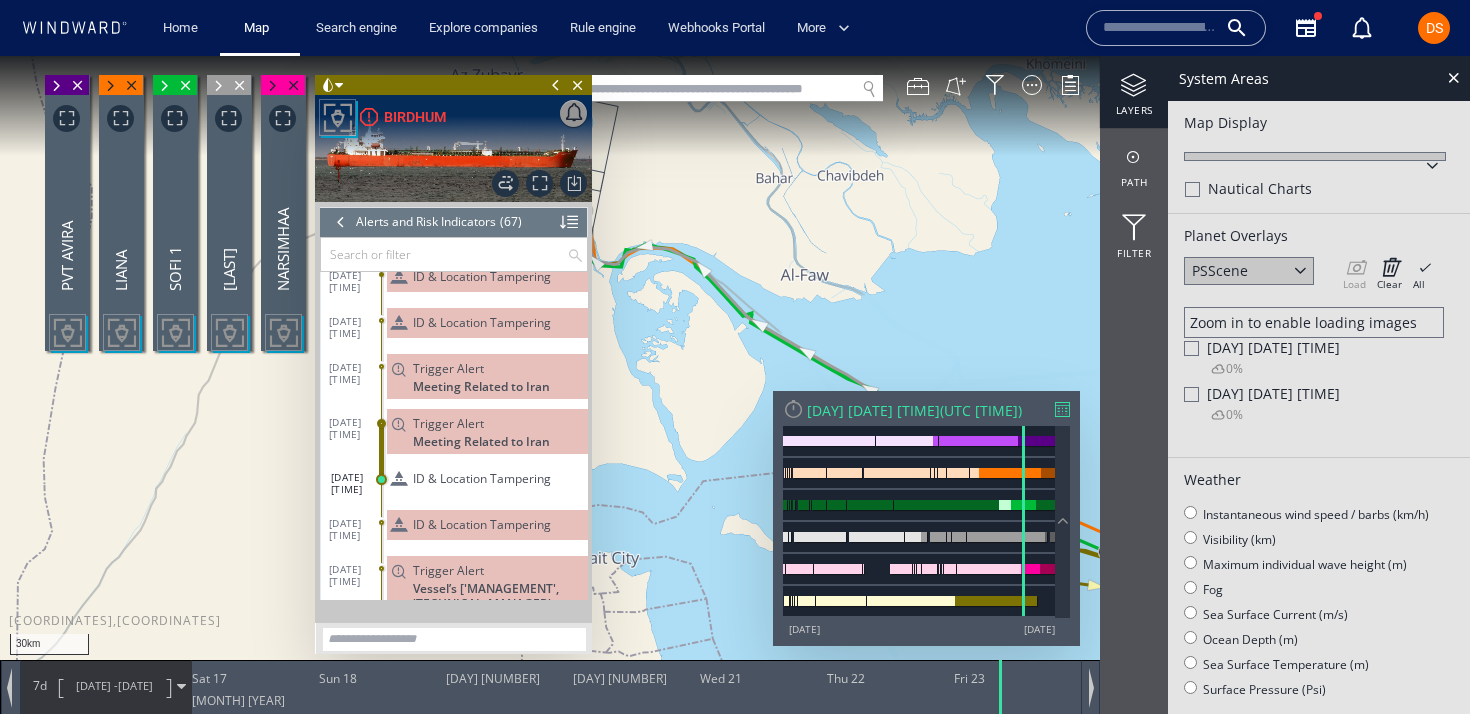 drag, startPoint x: 723, startPoint y: 517, endPoint x: 588, endPoint y: 415, distance: 169.20107 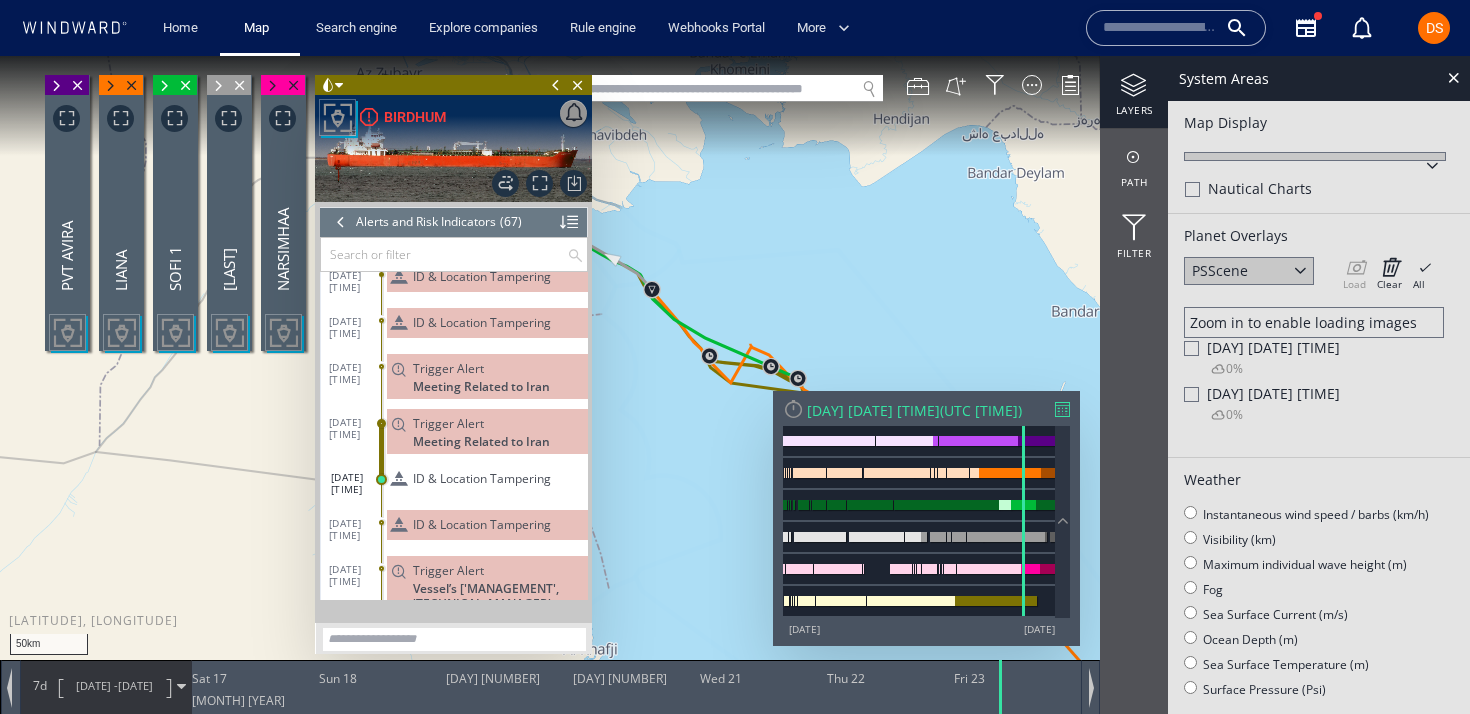 drag, startPoint x: 675, startPoint y: 419, endPoint x: 801, endPoint y: 485, distance: 142.23924 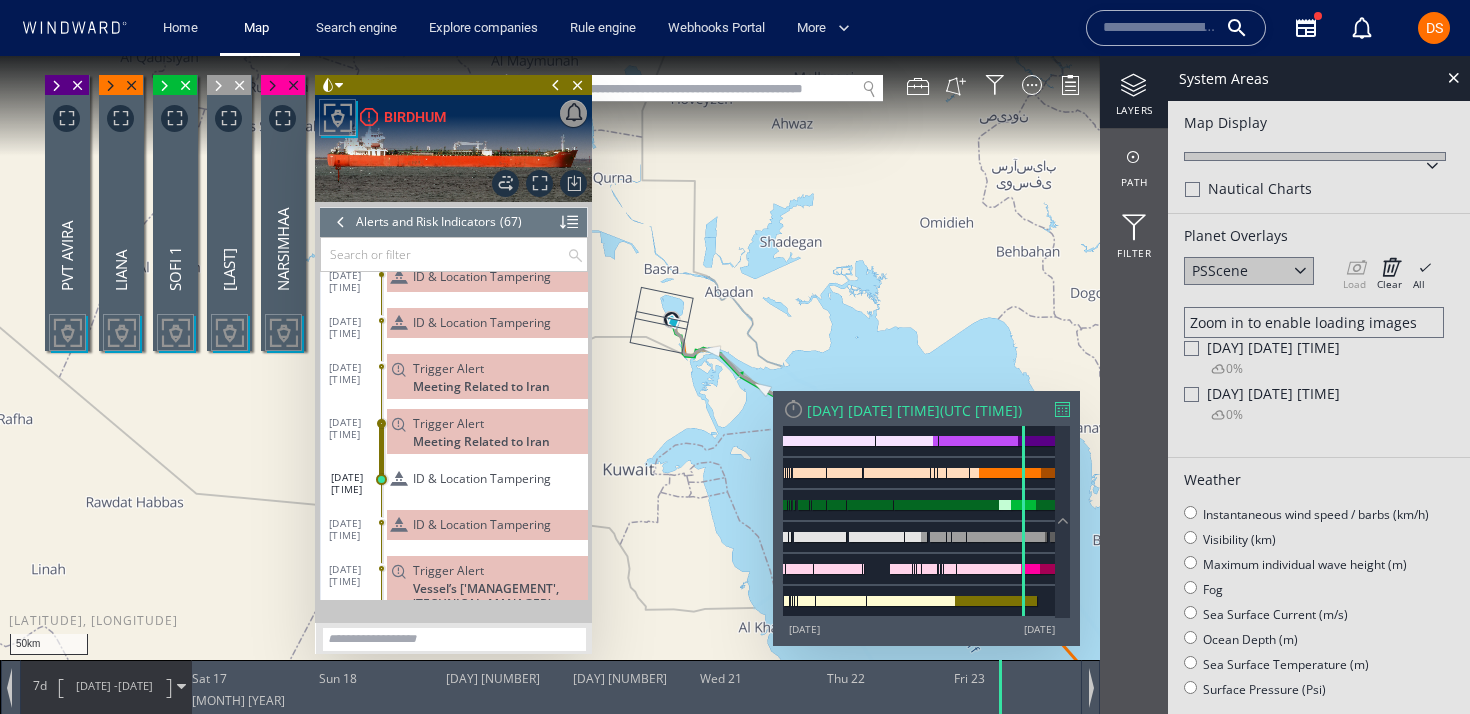 drag, startPoint x: 746, startPoint y: 446, endPoint x: 698, endPoint y: 439, distance: 48.507732 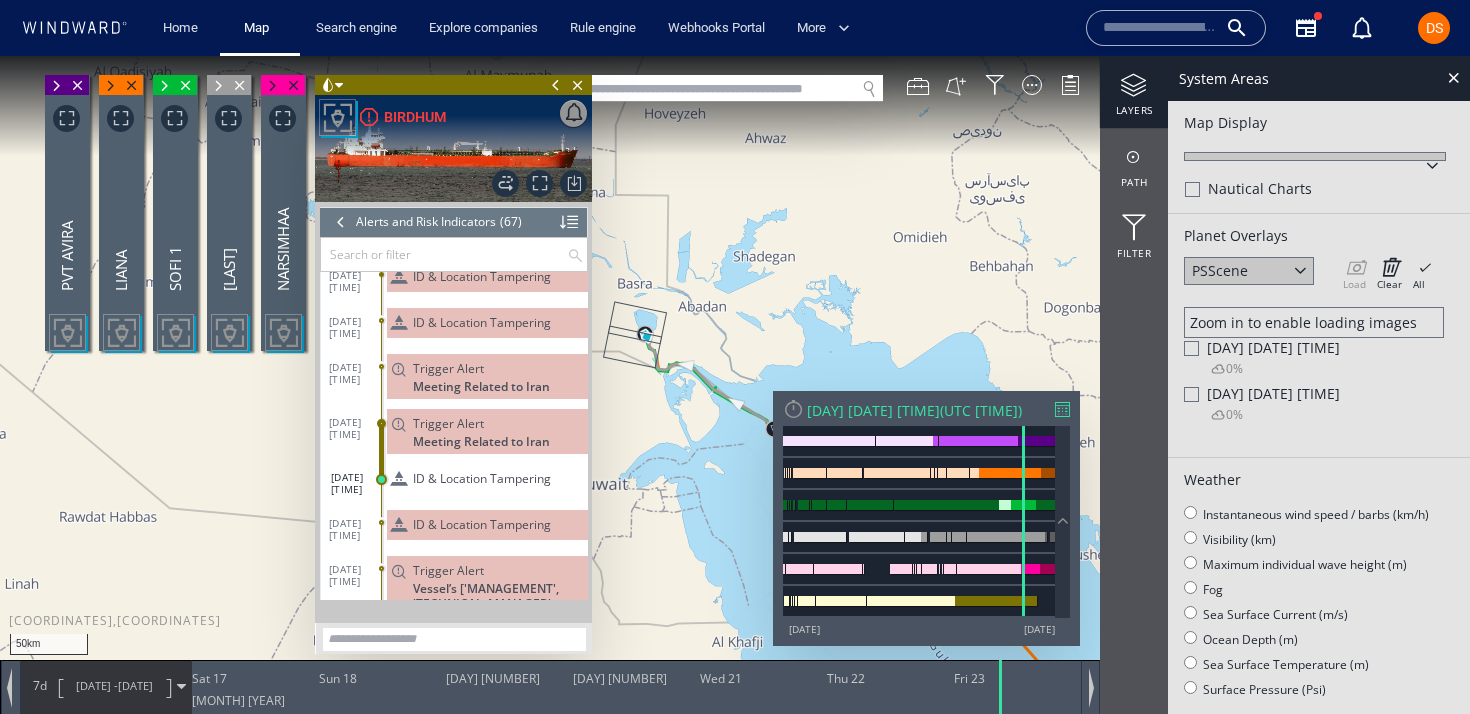 click at bounding box center [556, 85] 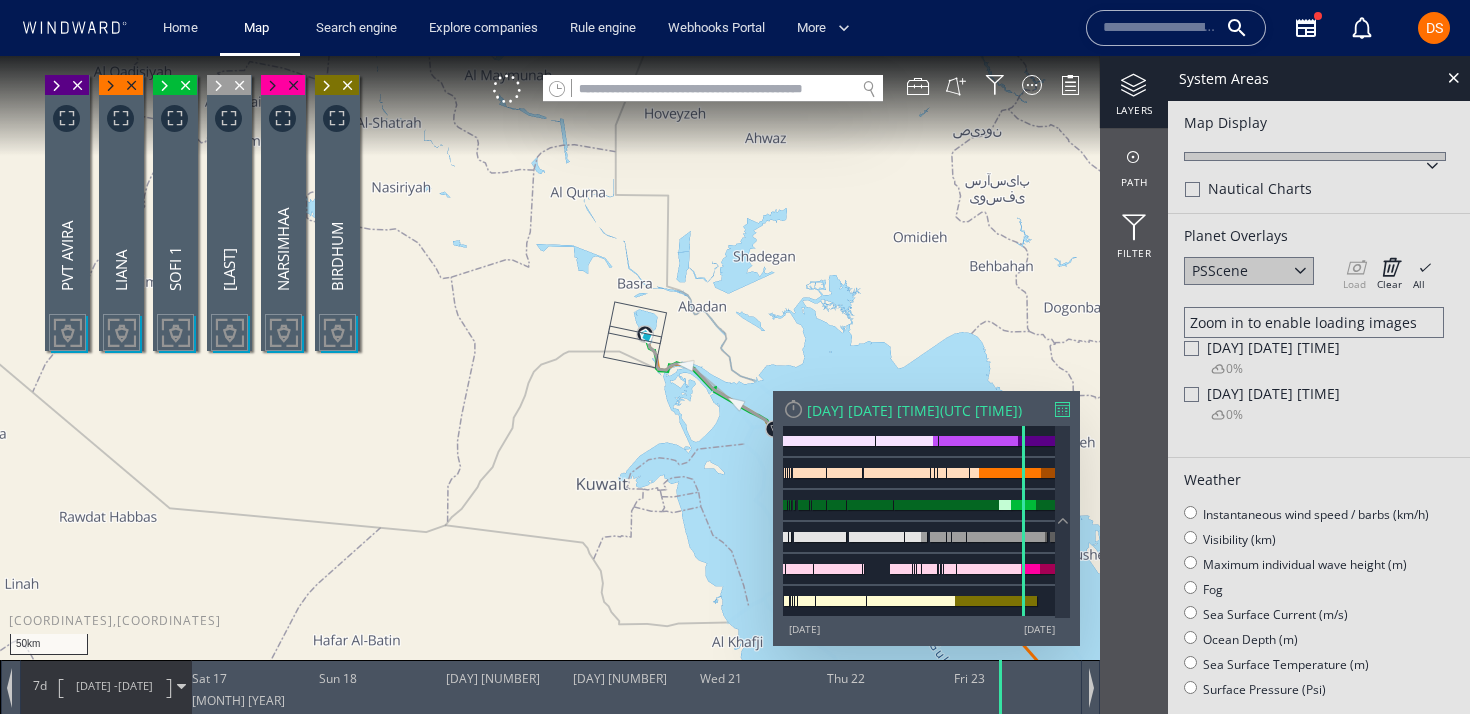 click at bounding box center [56, 86] 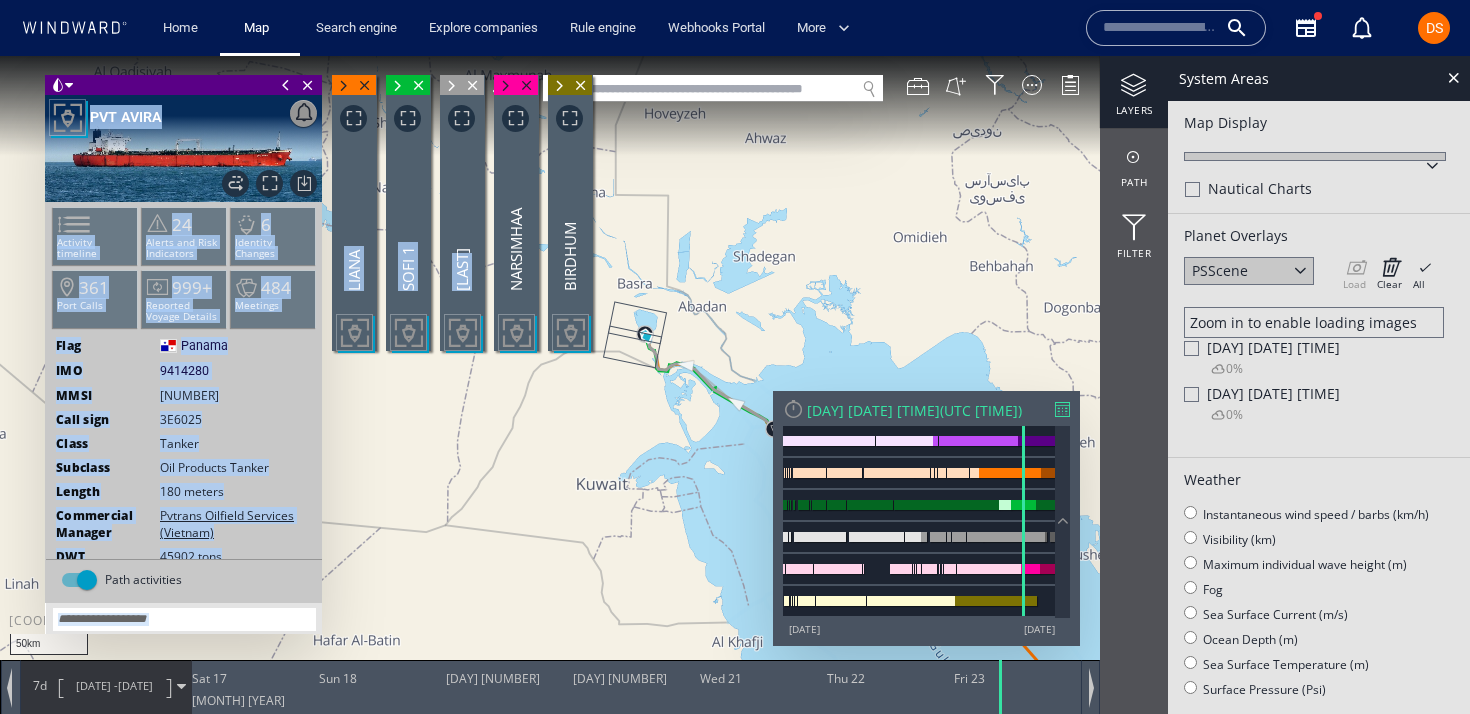 drag, startPoint x: 191, startPoint y: 112, endPoint x: 482, endPoint y: 196, distance: 302.88116 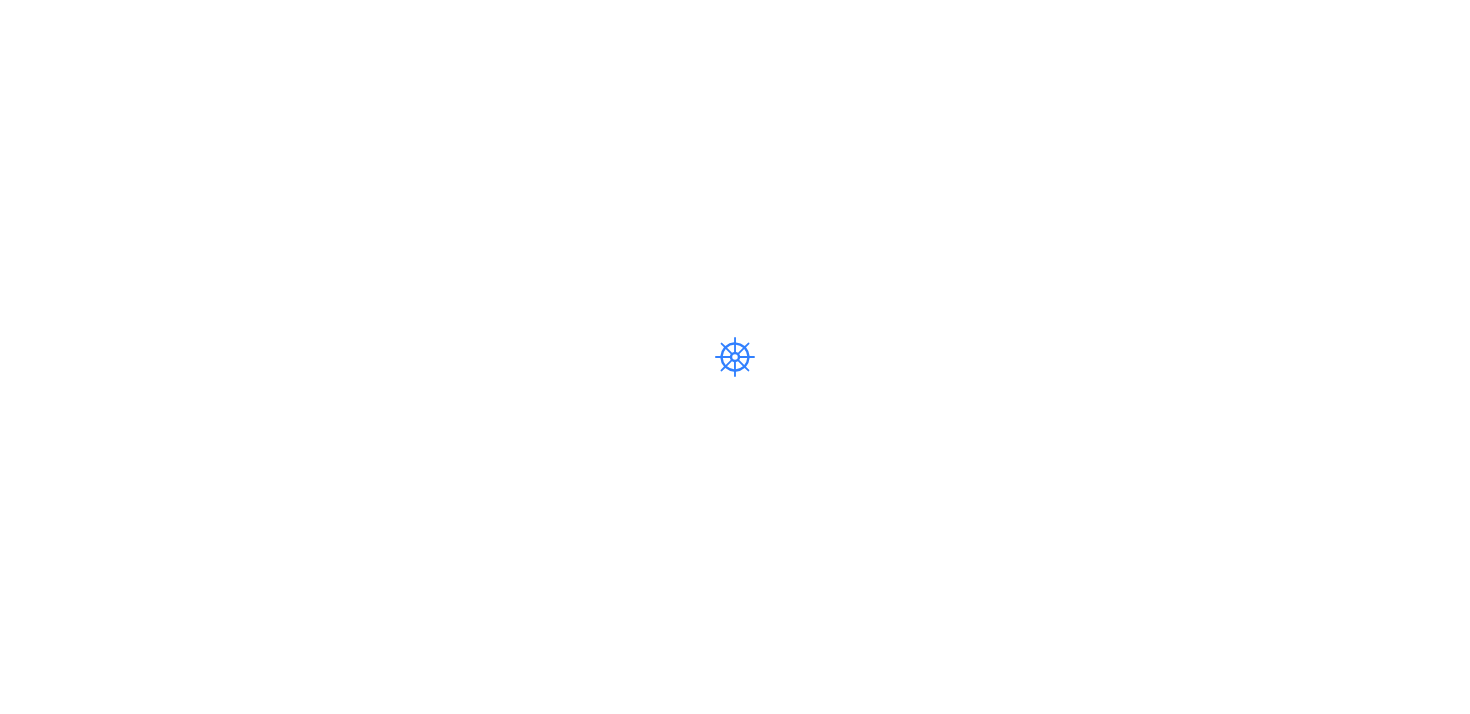 scroll, scrollTop: 0, scrollLeft: 0, axis: both 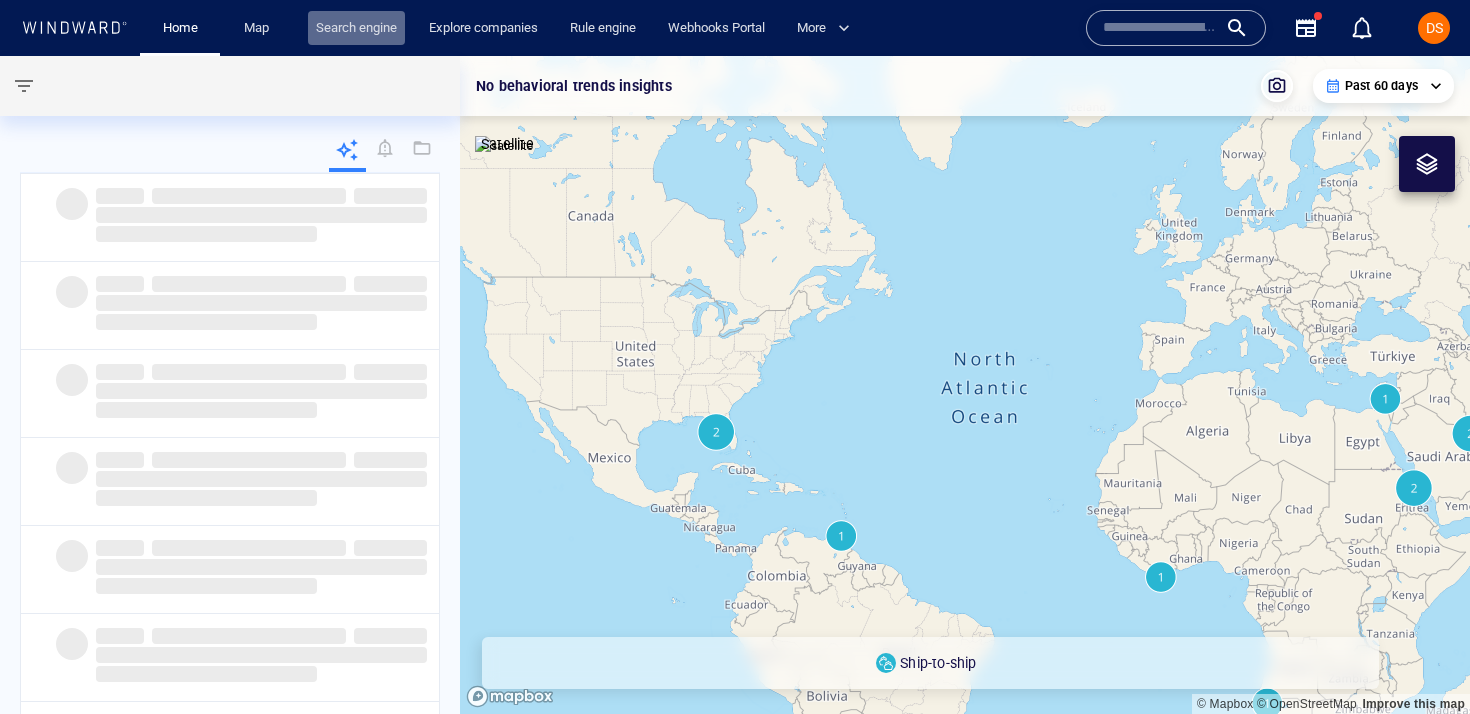 click on "Search engine" at bounding box center (356, 28) 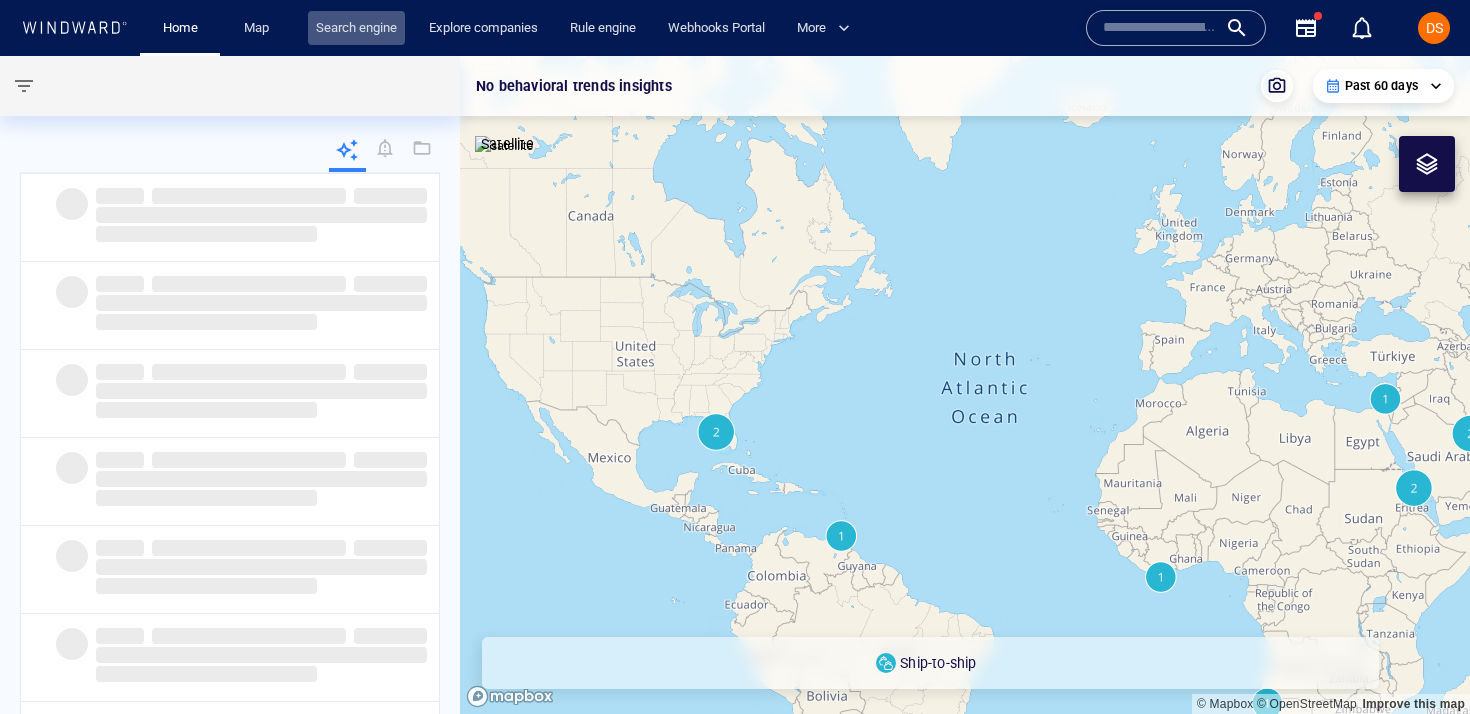 scroll, scrollTop: 0, scrollLeft: 0, axis: both 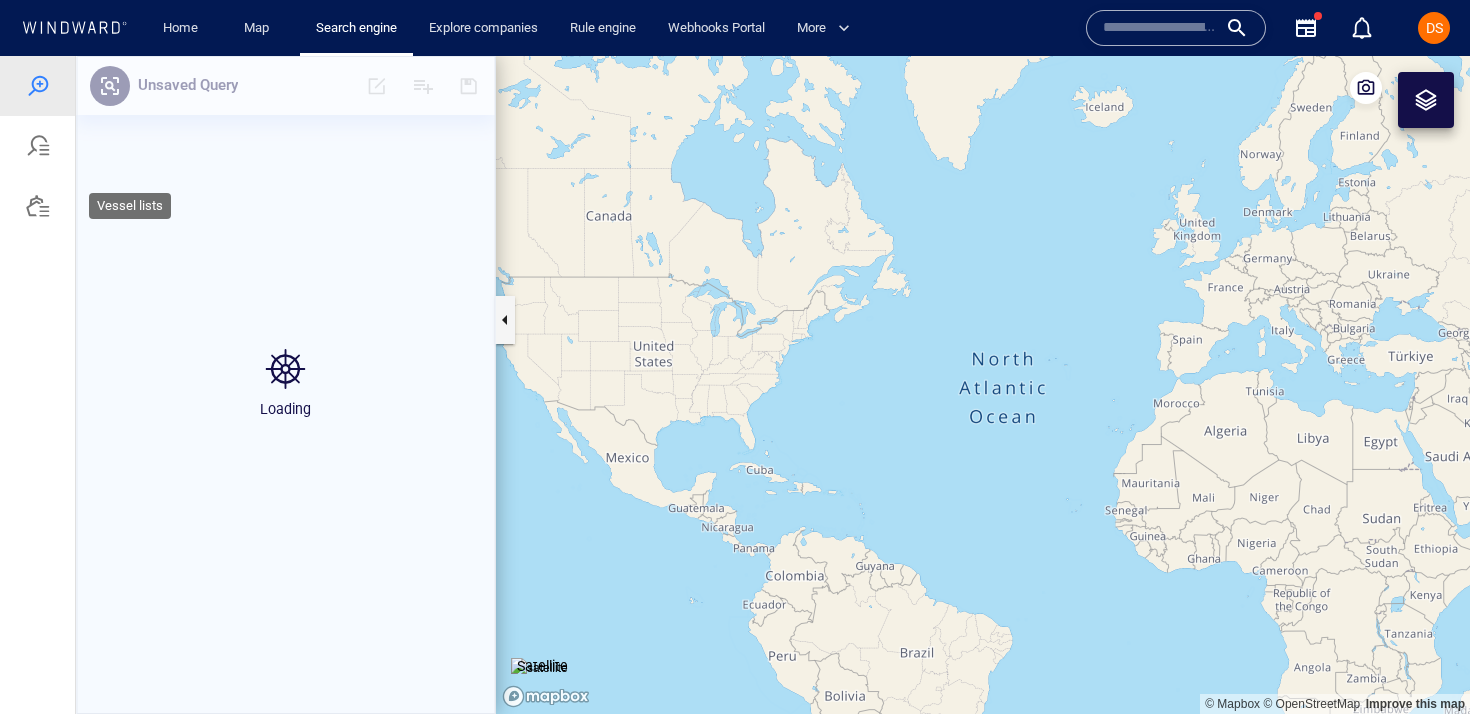 click at bounding box center [37, 206] 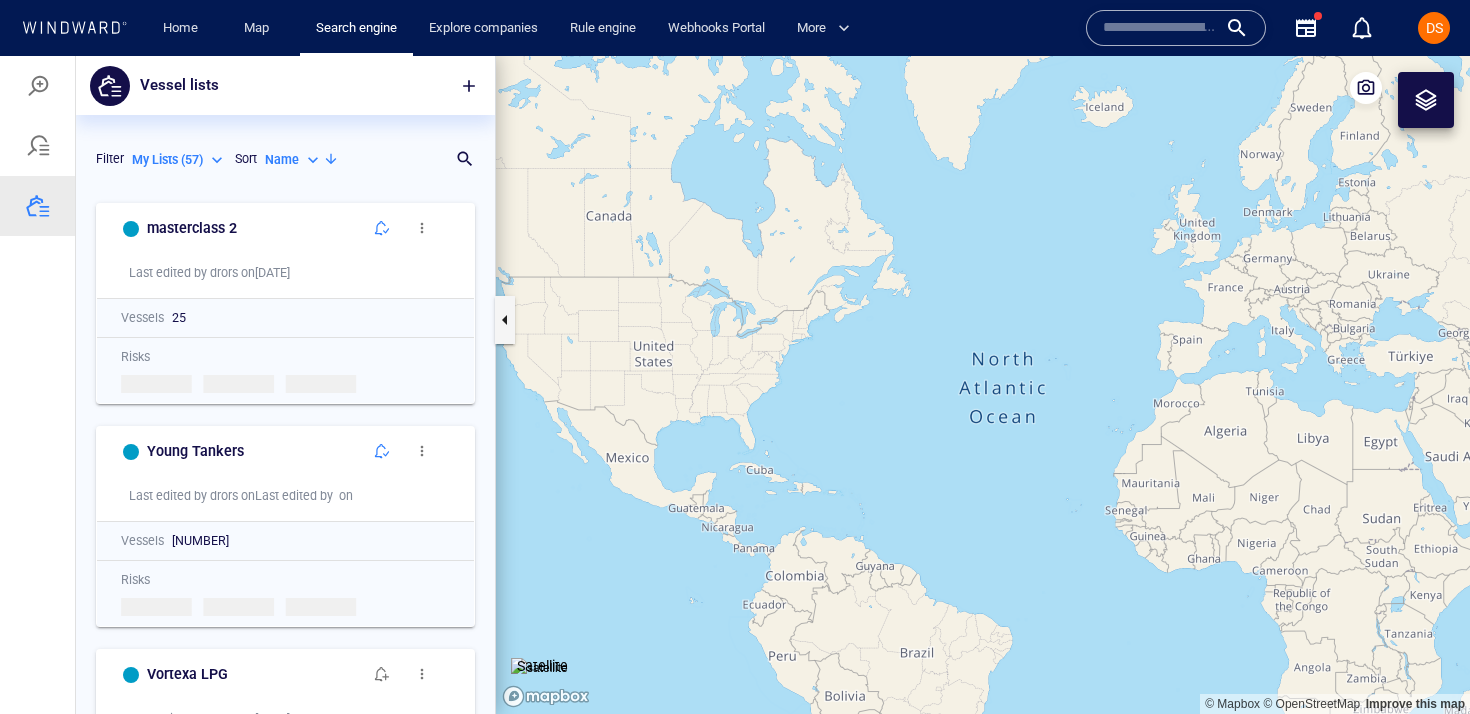 scroll, scrollTop: 1, scrollLeft: 1, axis: both 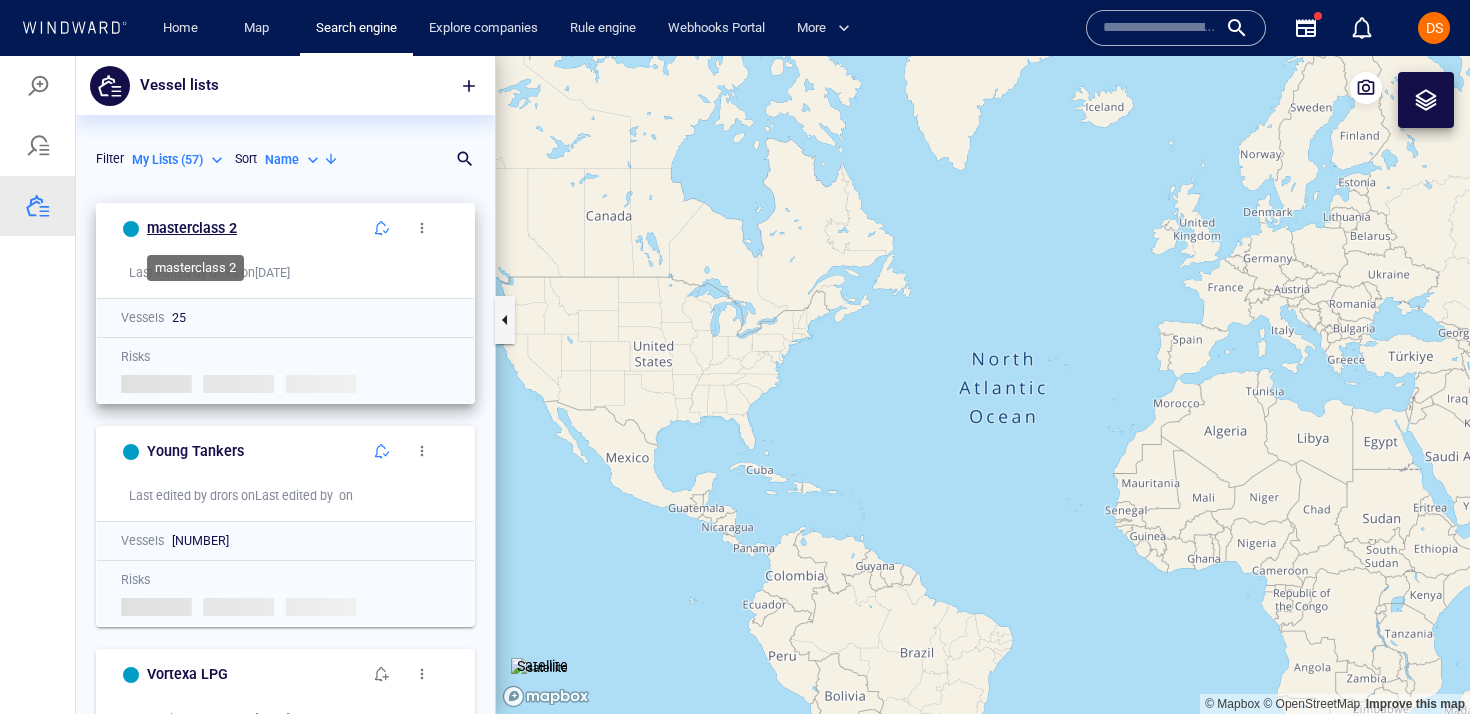 click on "masterclass 2" at bounding box center (192, 228) 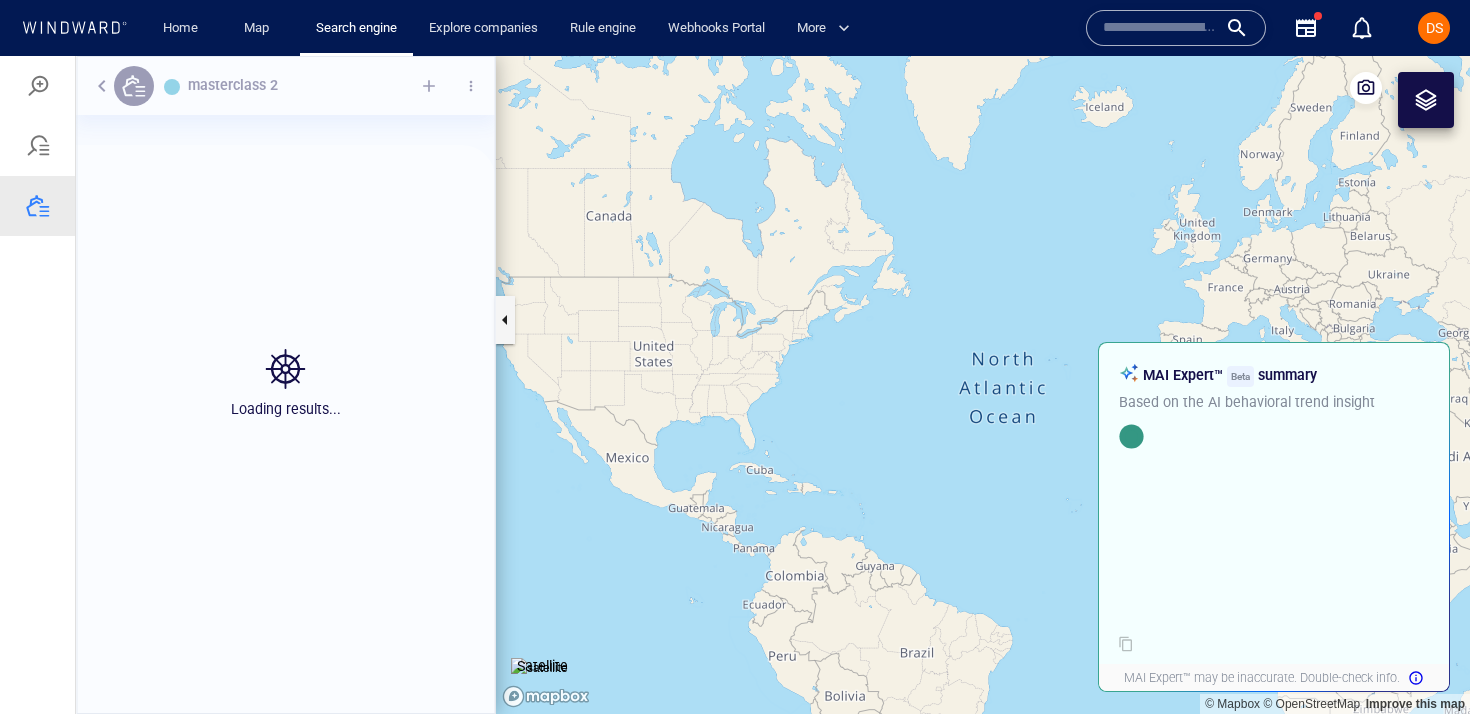 scroll, scrollTop: 1, scrollLeft: 1, axis: both 